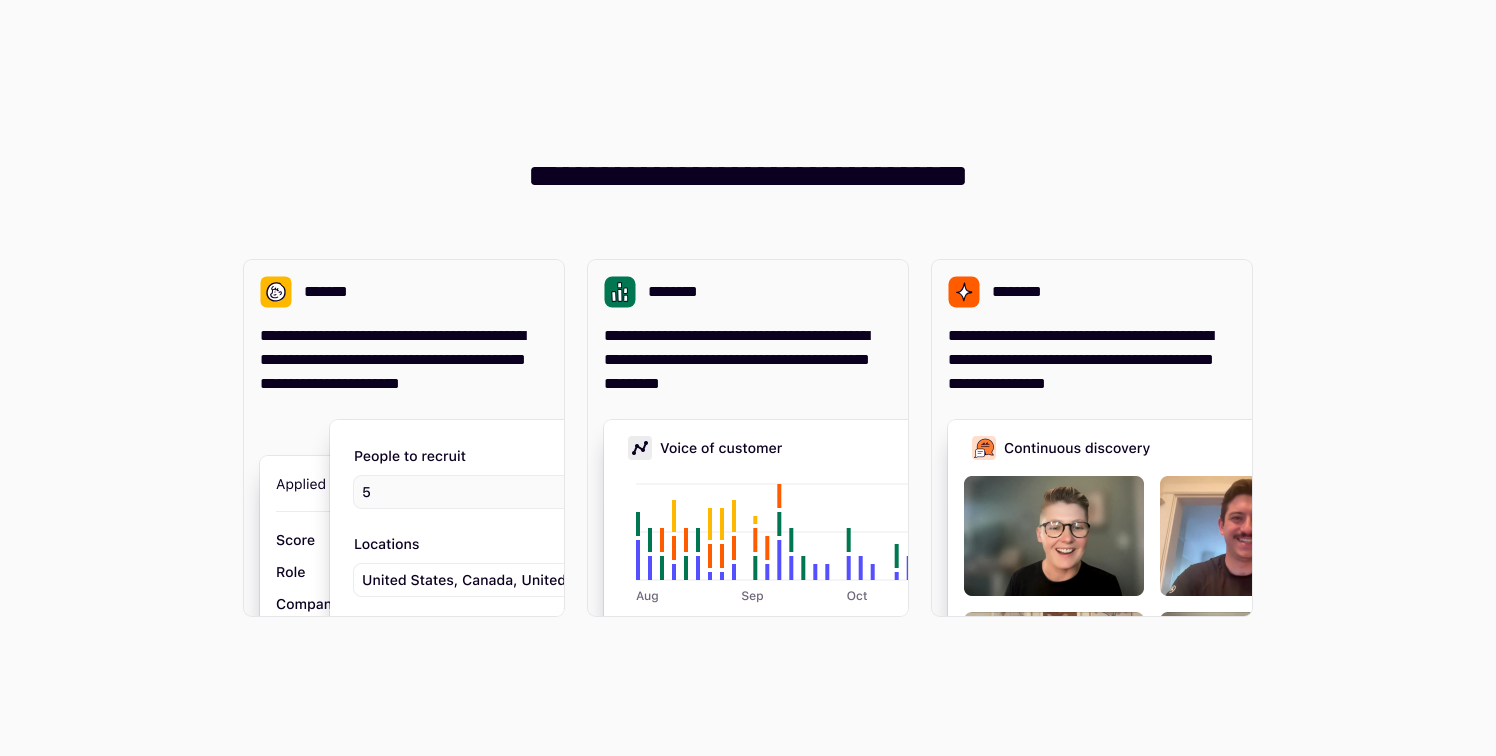 scroll, scrollTop: 0, scrollLeft: 0, axis: both 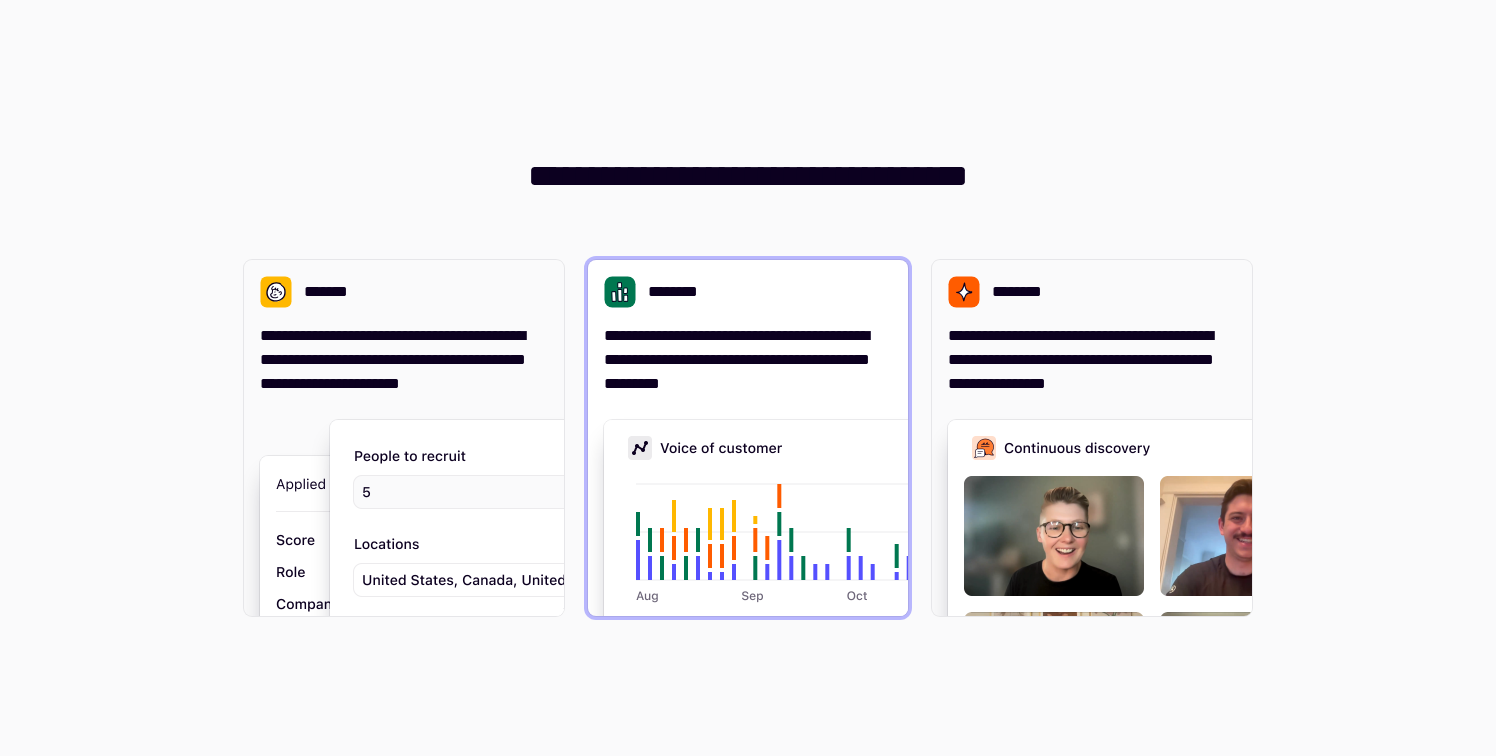 click on "**********" at bounding box center (748, 438) 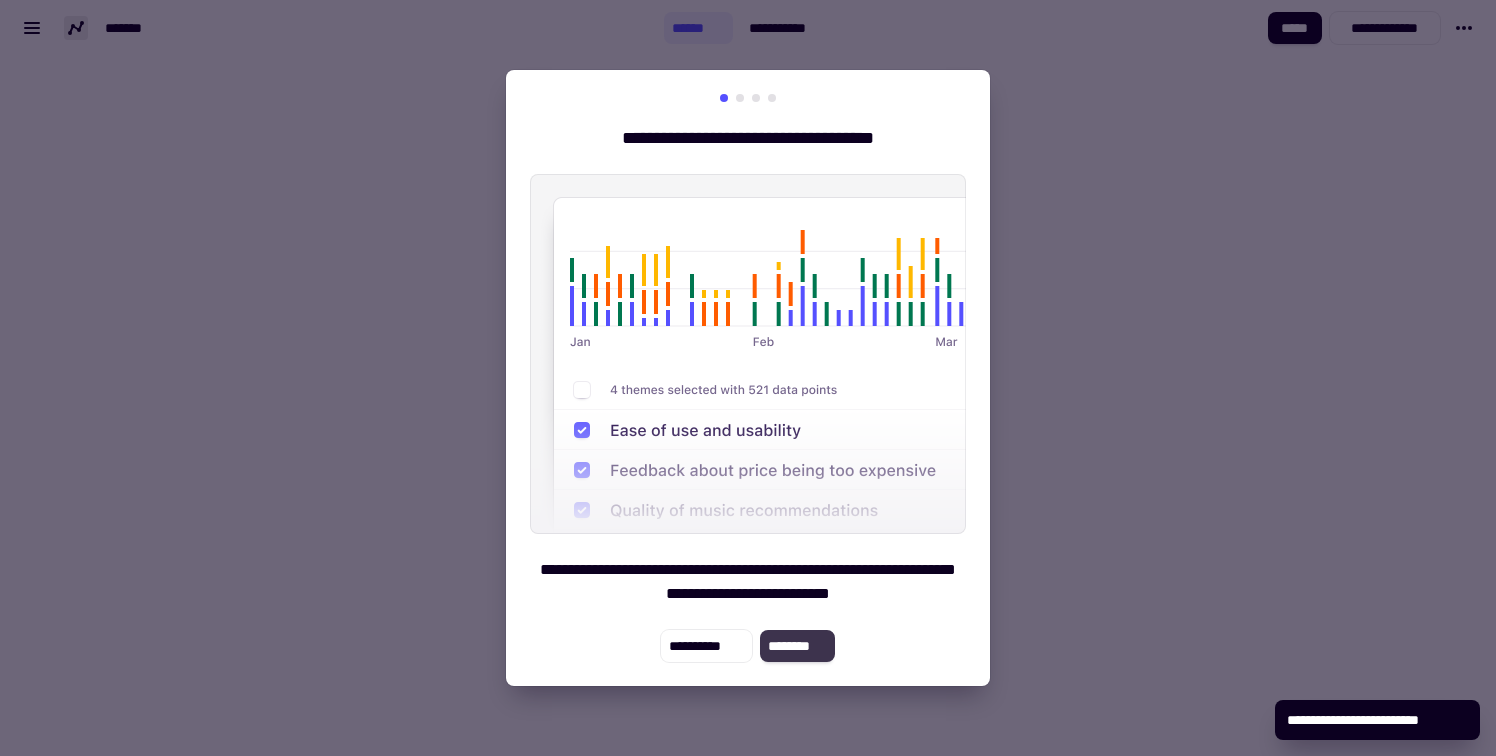click on "********" 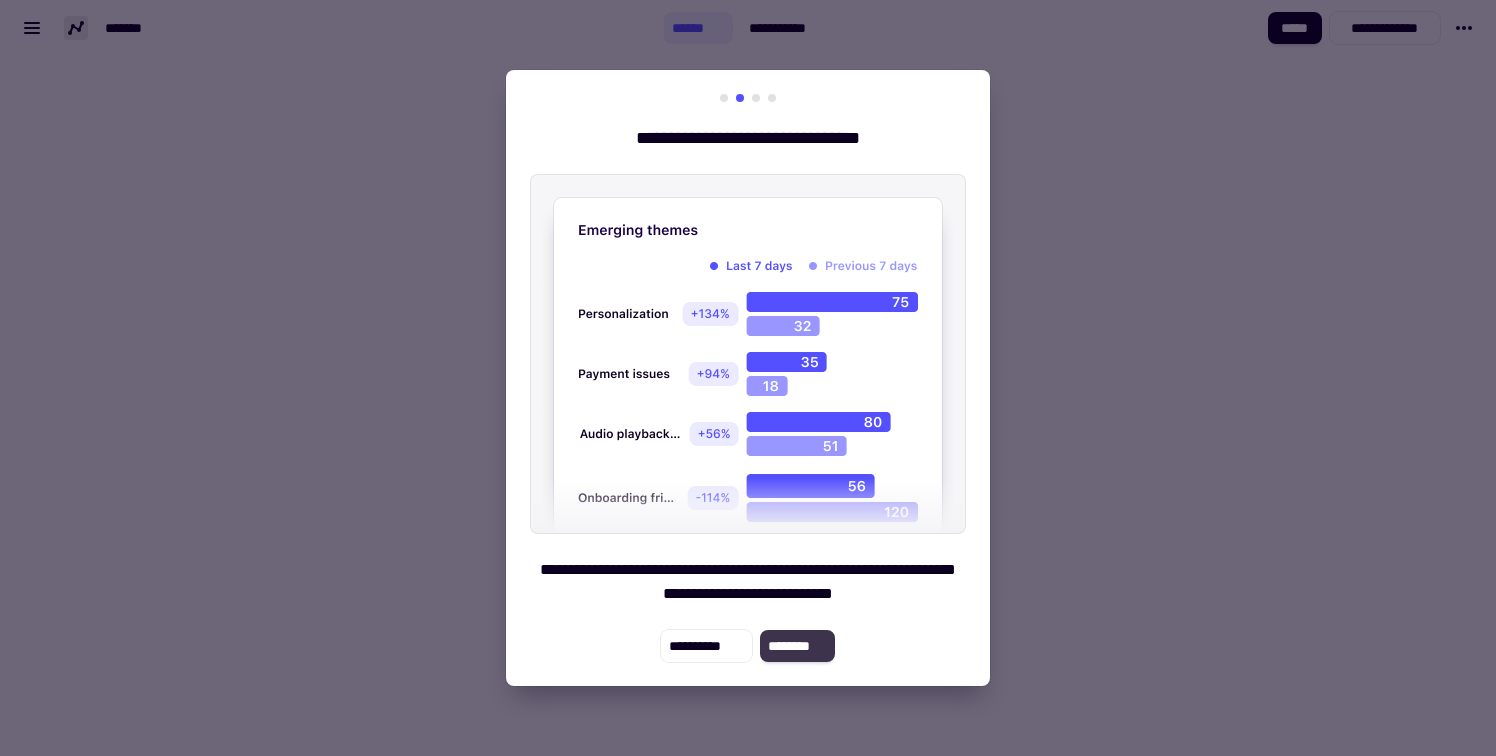 click on "********" 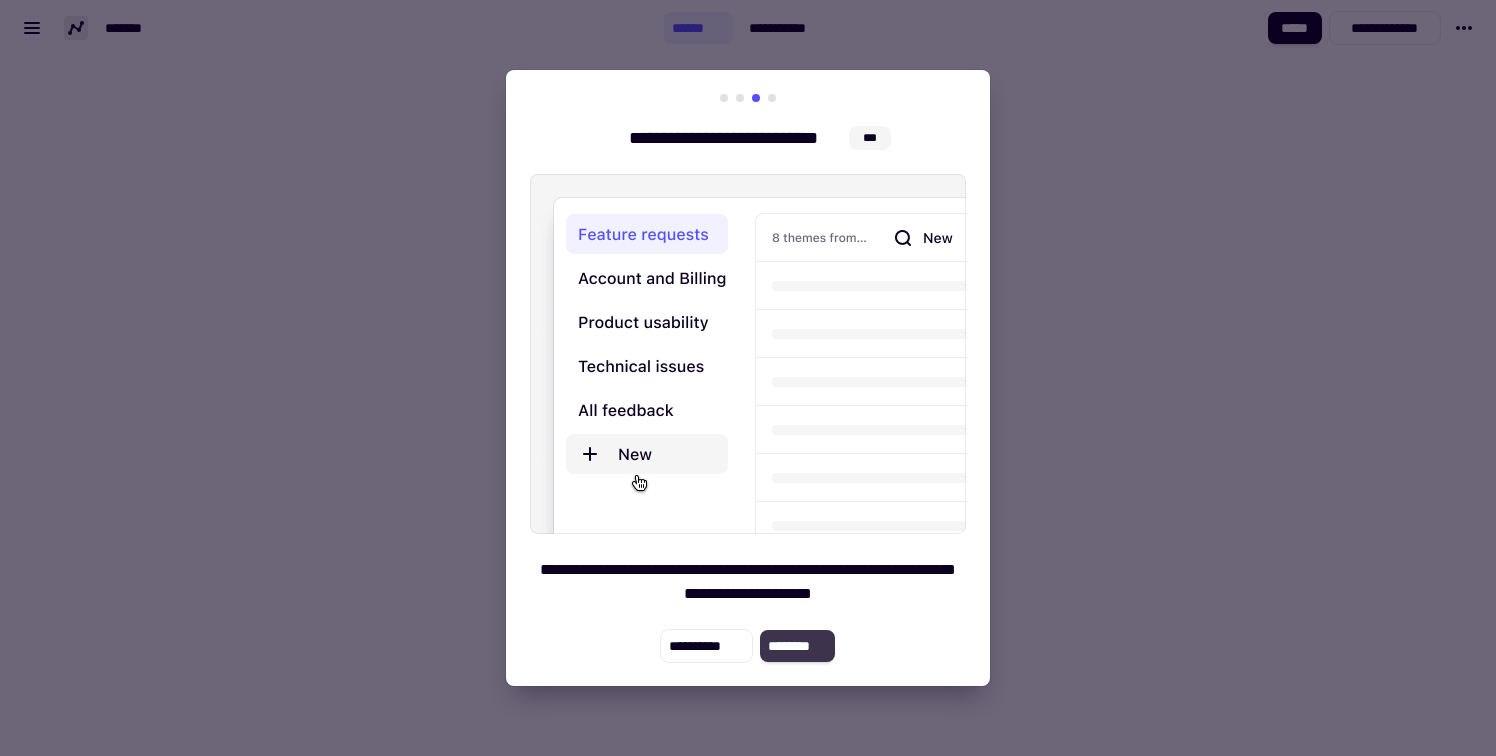 click on "********" 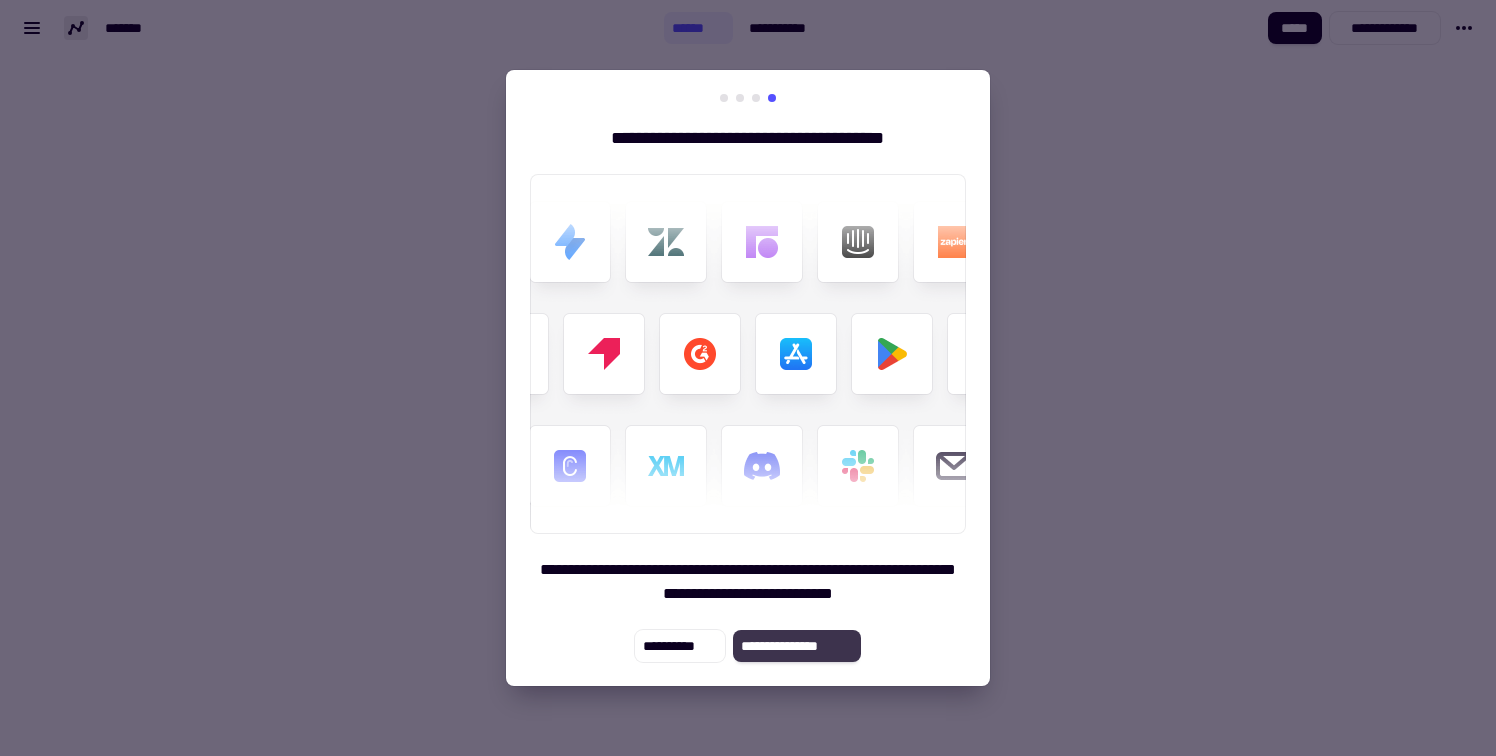 click on "**********" 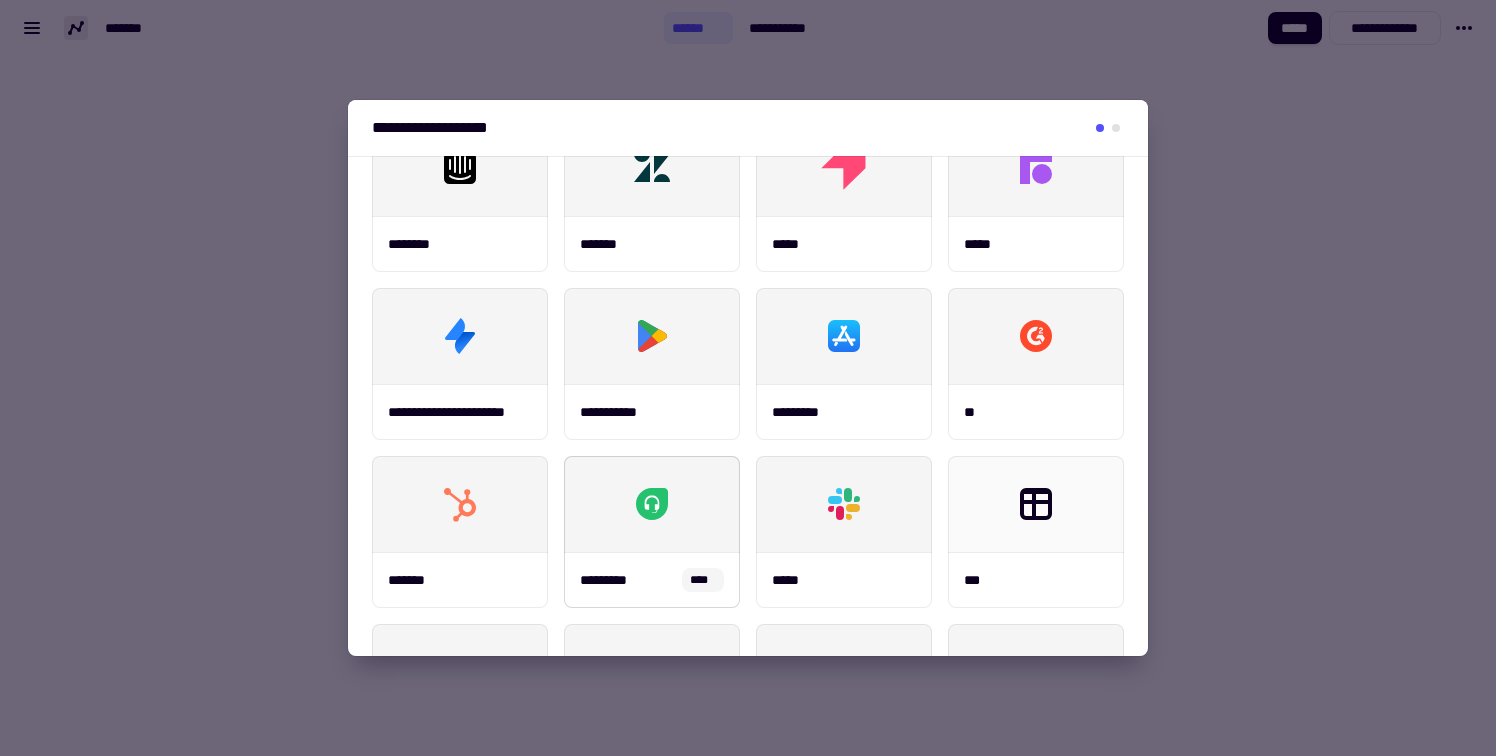 scroll, scrollTop: 0, scrollLeft: 0, axis: both 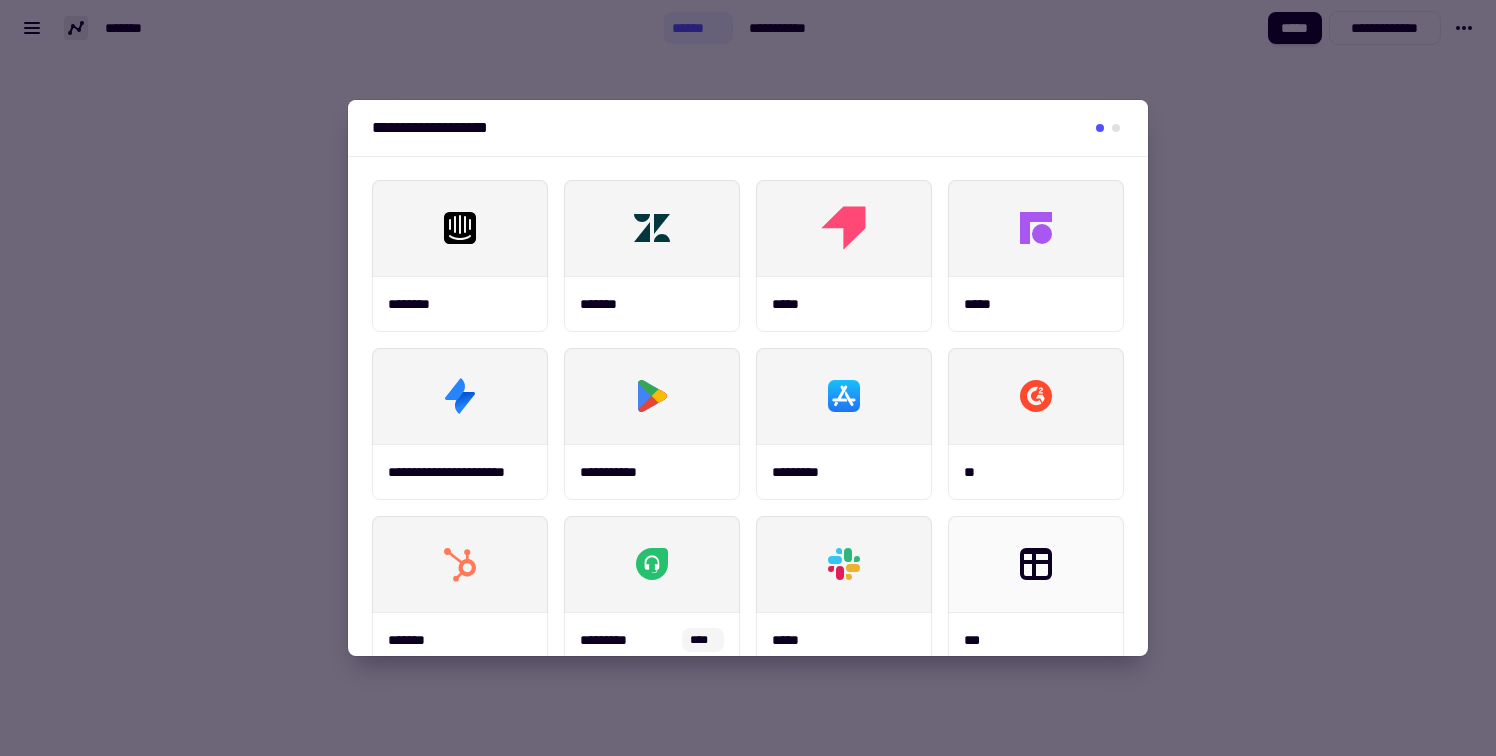 click at bounding box center [1116, 128] 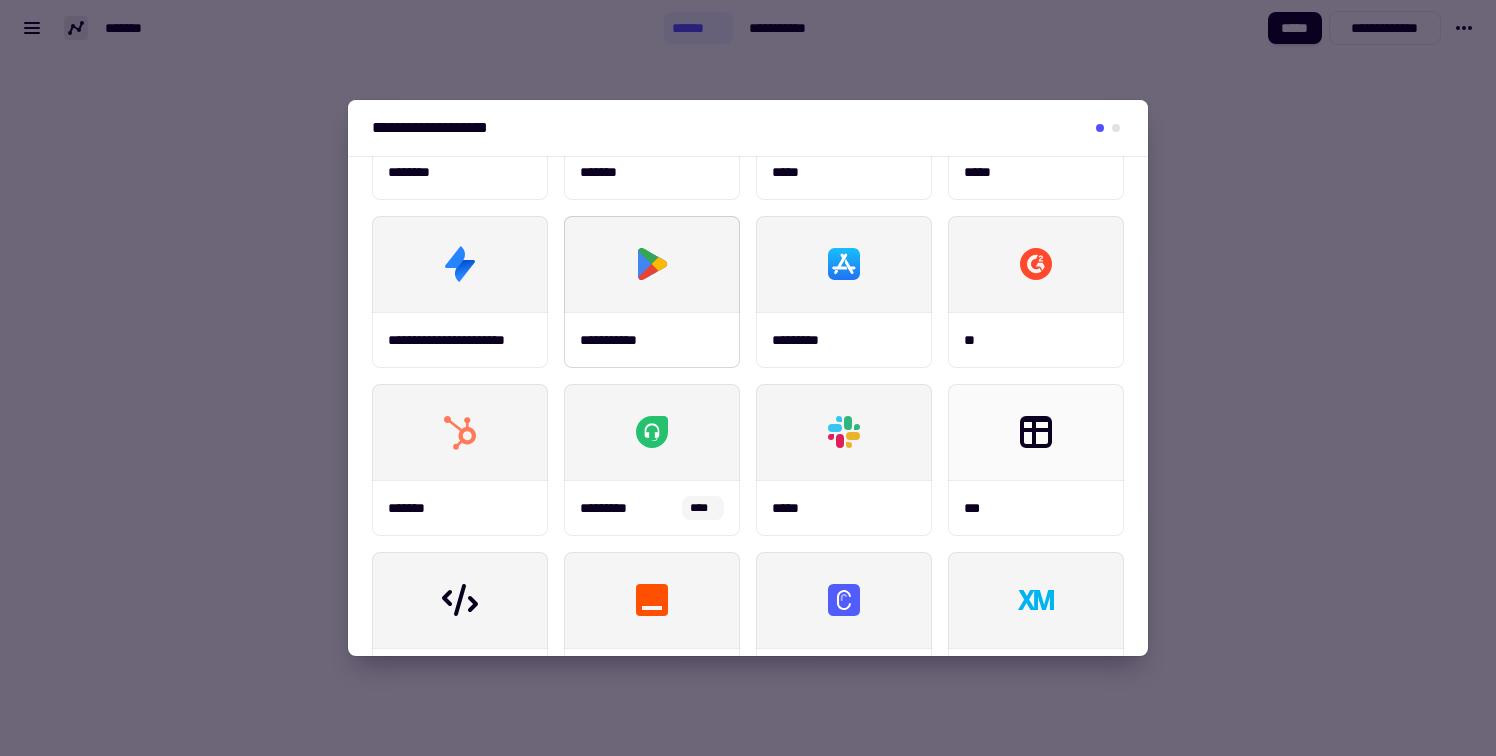 scroll, scrollTop: 186, scrollLeft: 0, axis: vertical 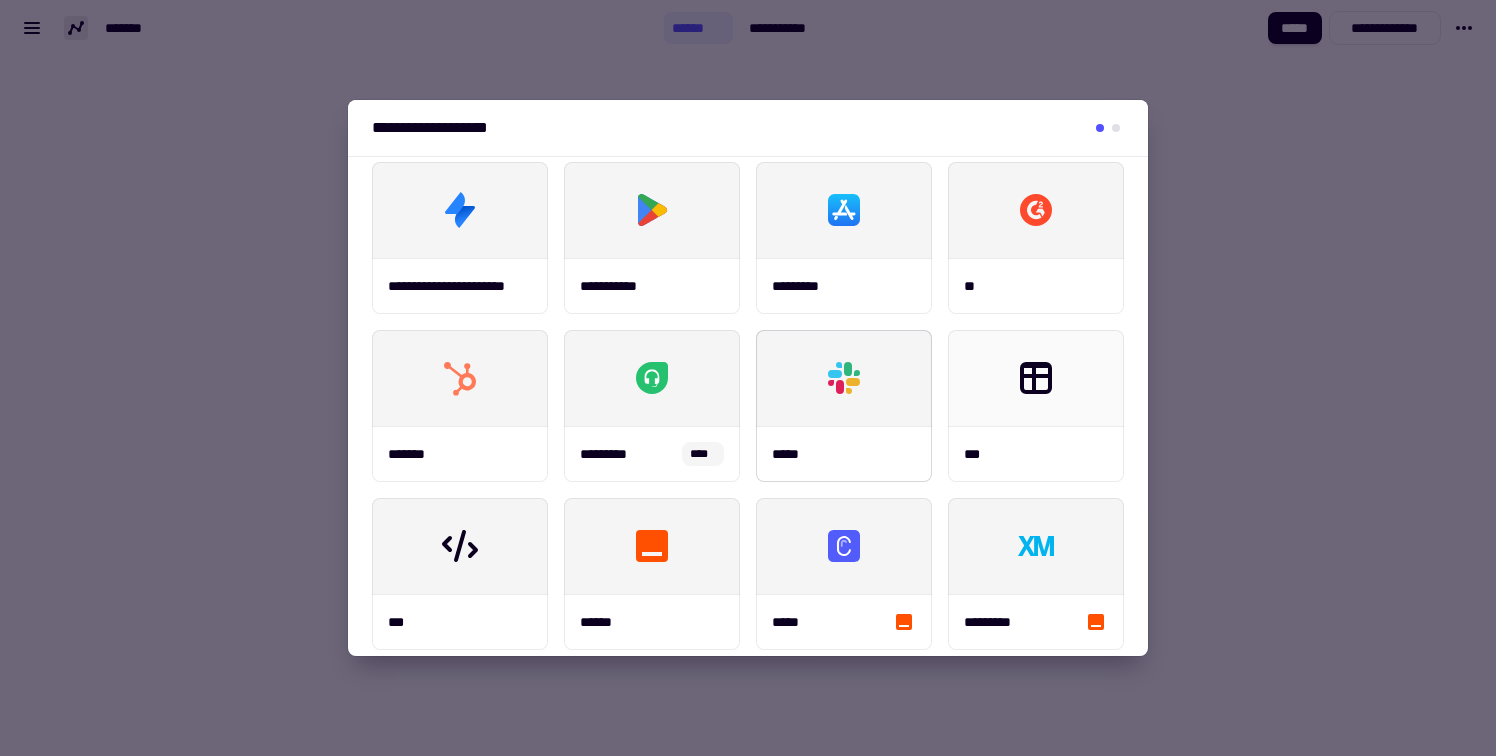 click at bounding box center (844, 378) 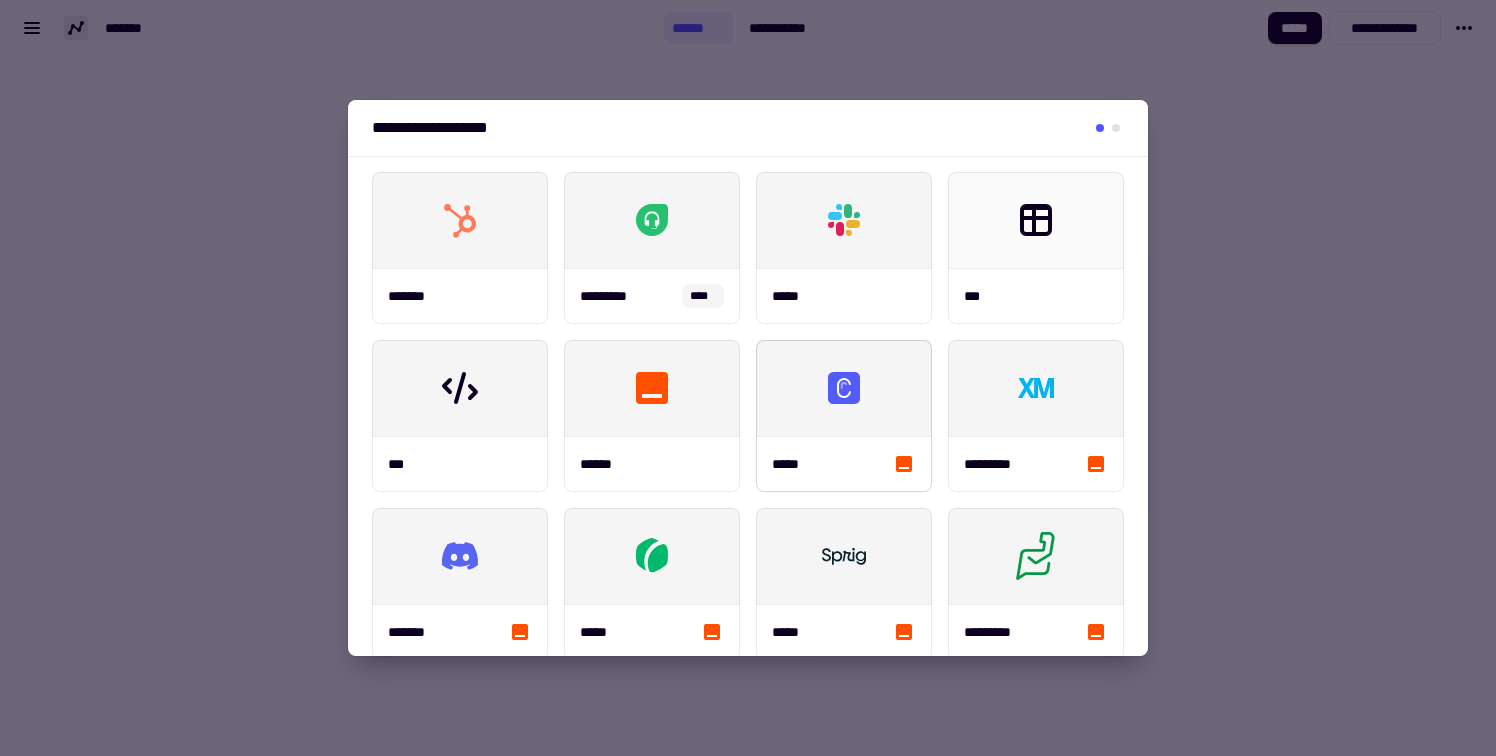 scroll, scrollTop: 320, scrollLeft: 0, axis: vertical 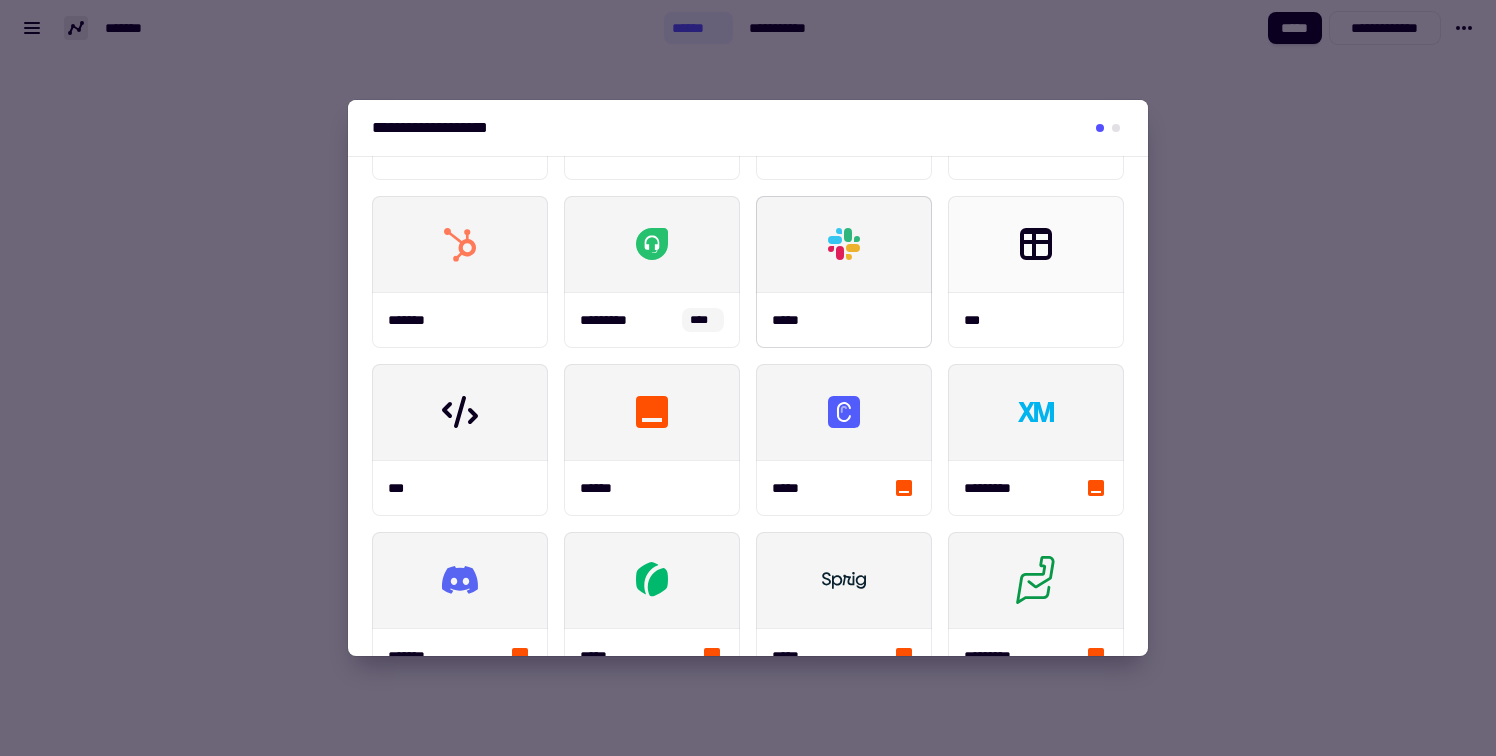 click 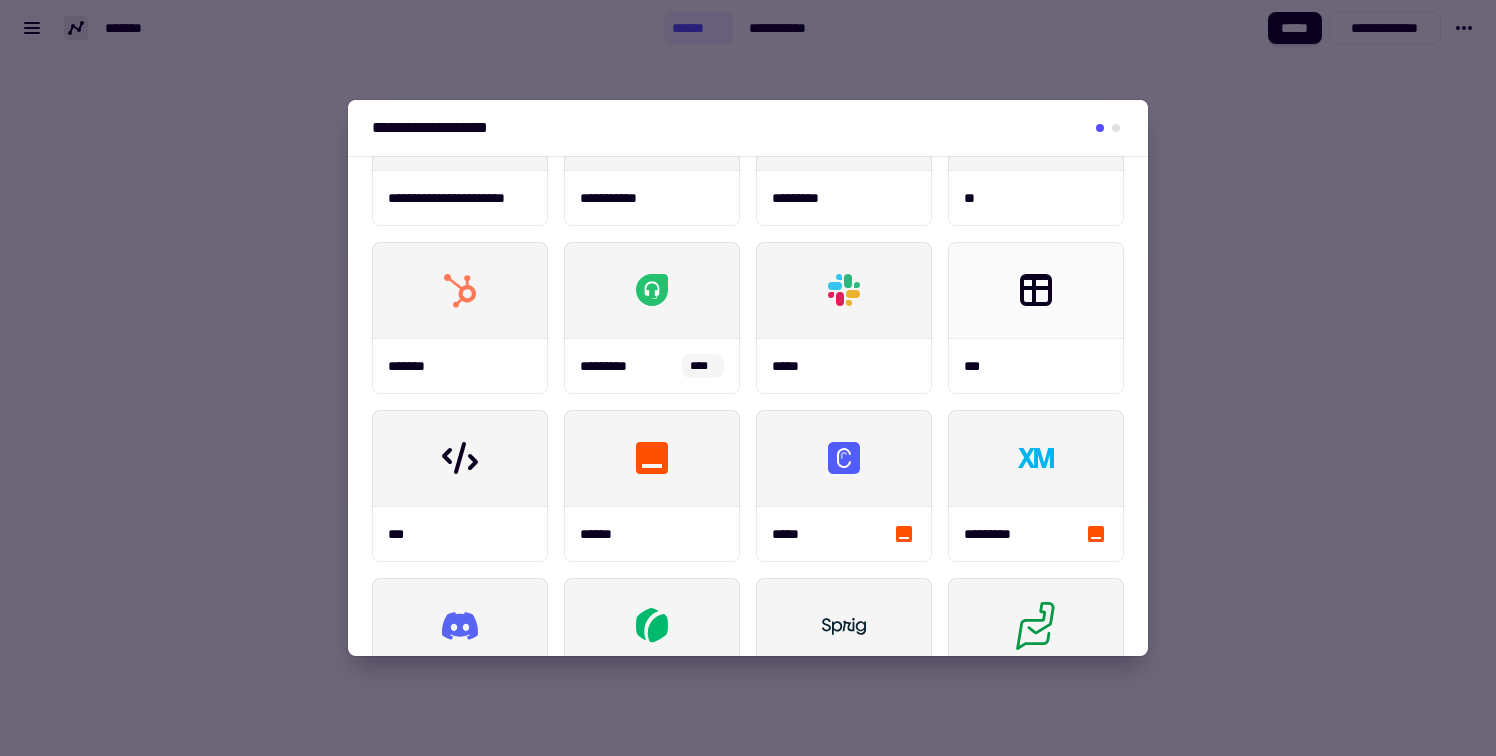 click at bounding box center [748, 378] 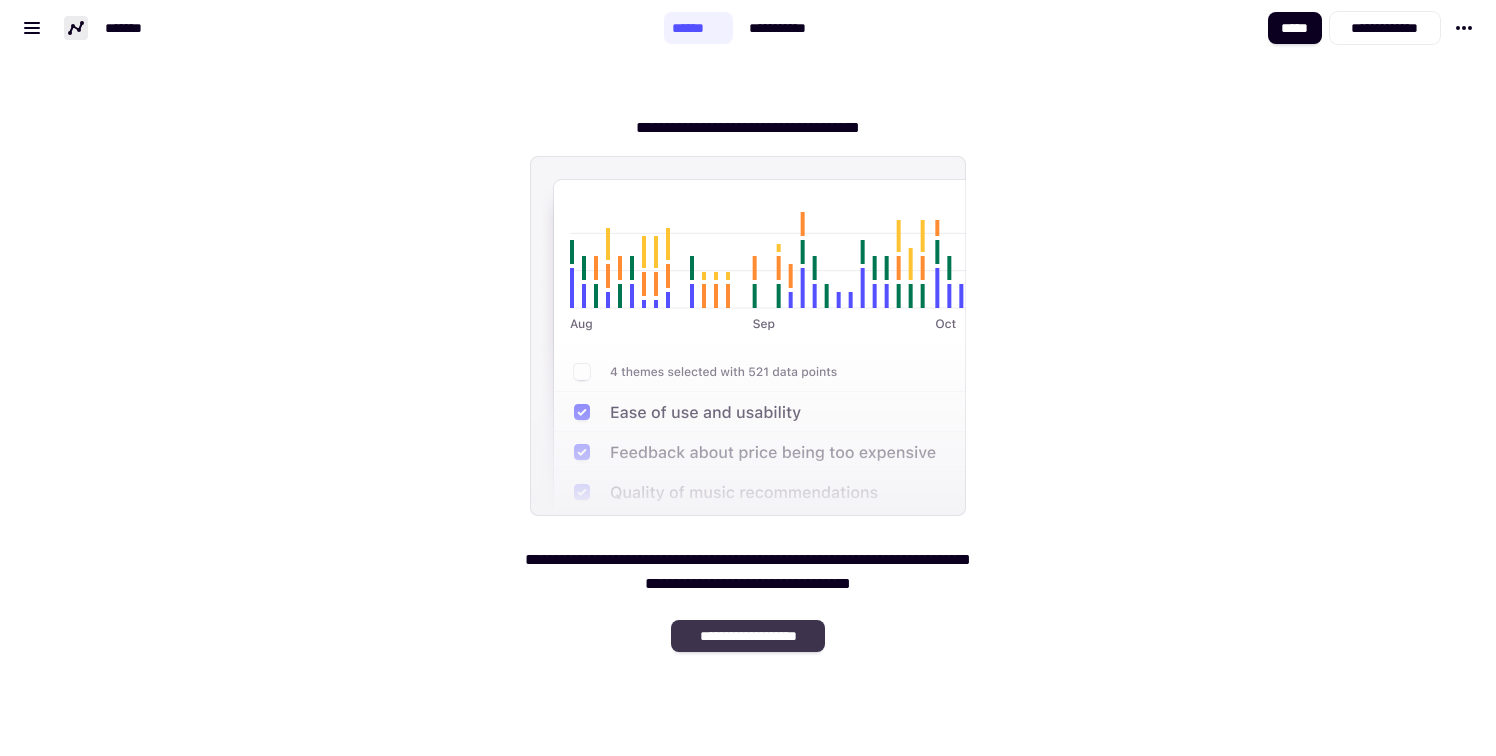 click on "**********" 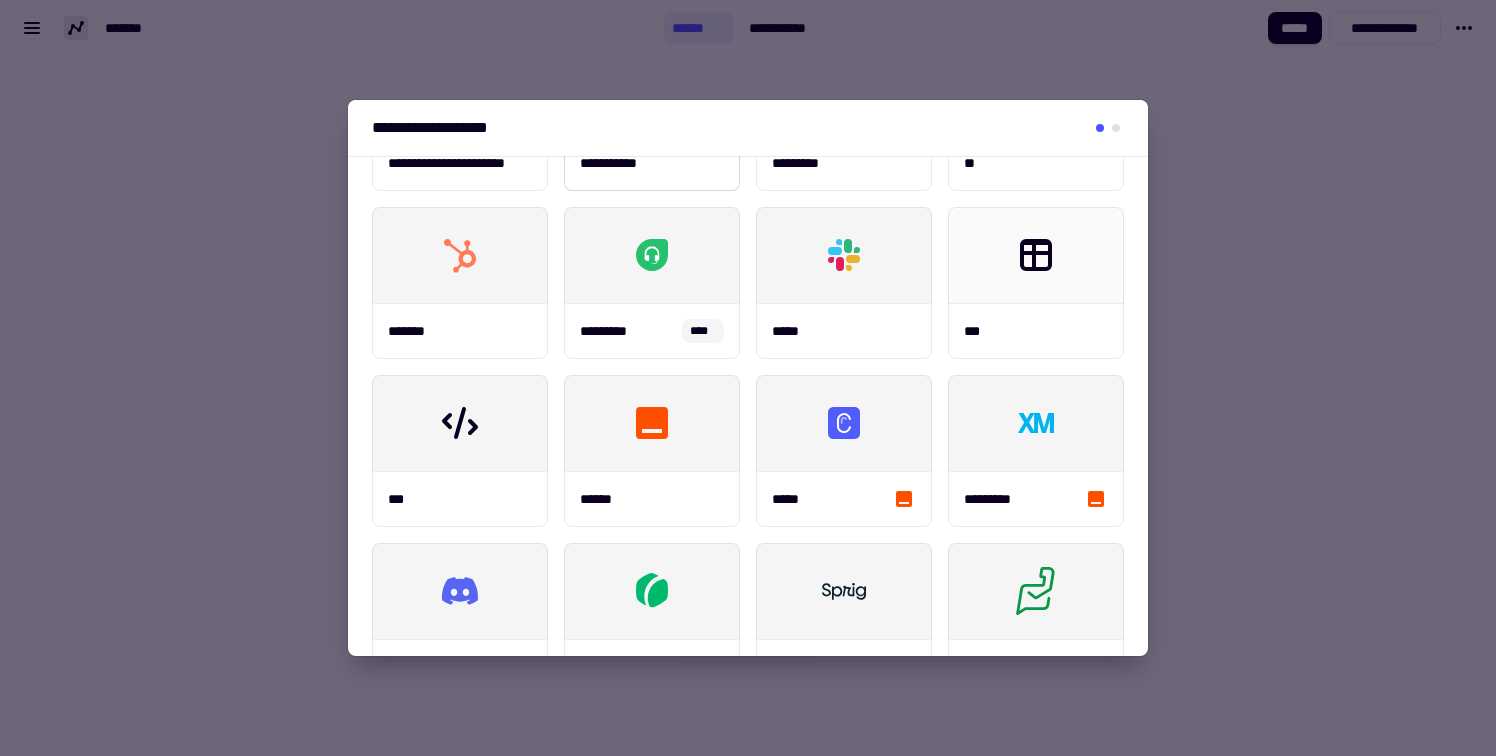scroll, scrollTop: 311, scrollLeft: 0, axis: vertical 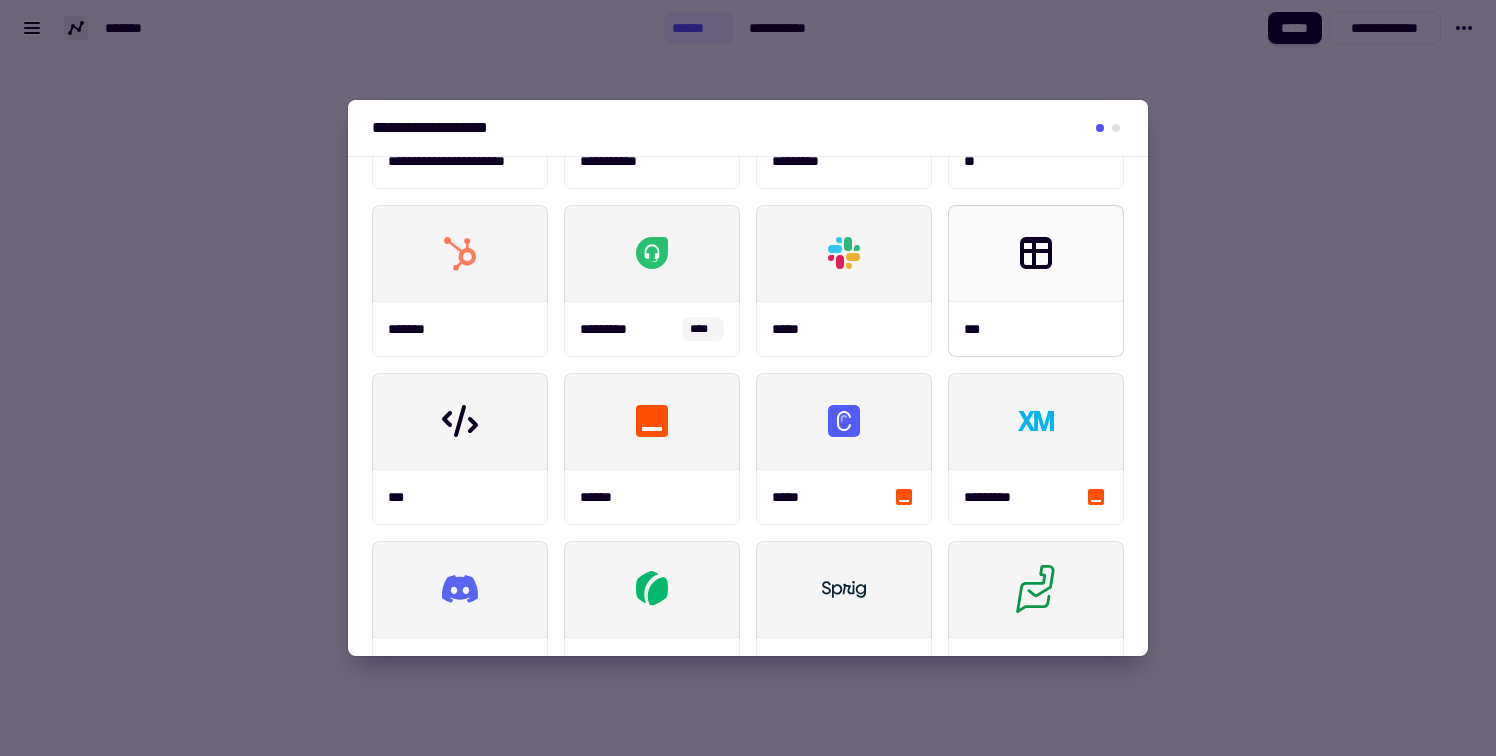 click on "***" at bounding box center [1036, 329] 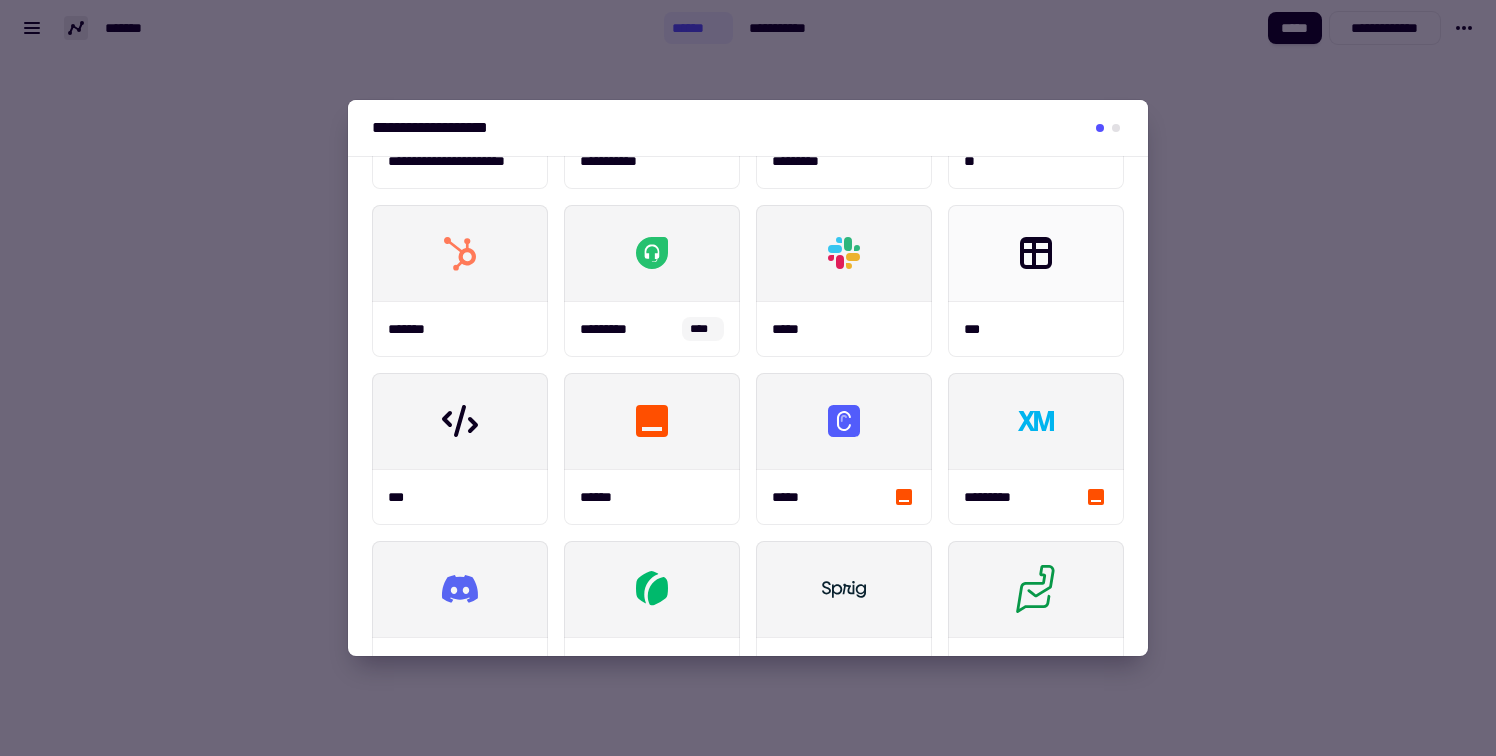 scroll, scrollTop: 0, scrollLeft: 0, axis: both 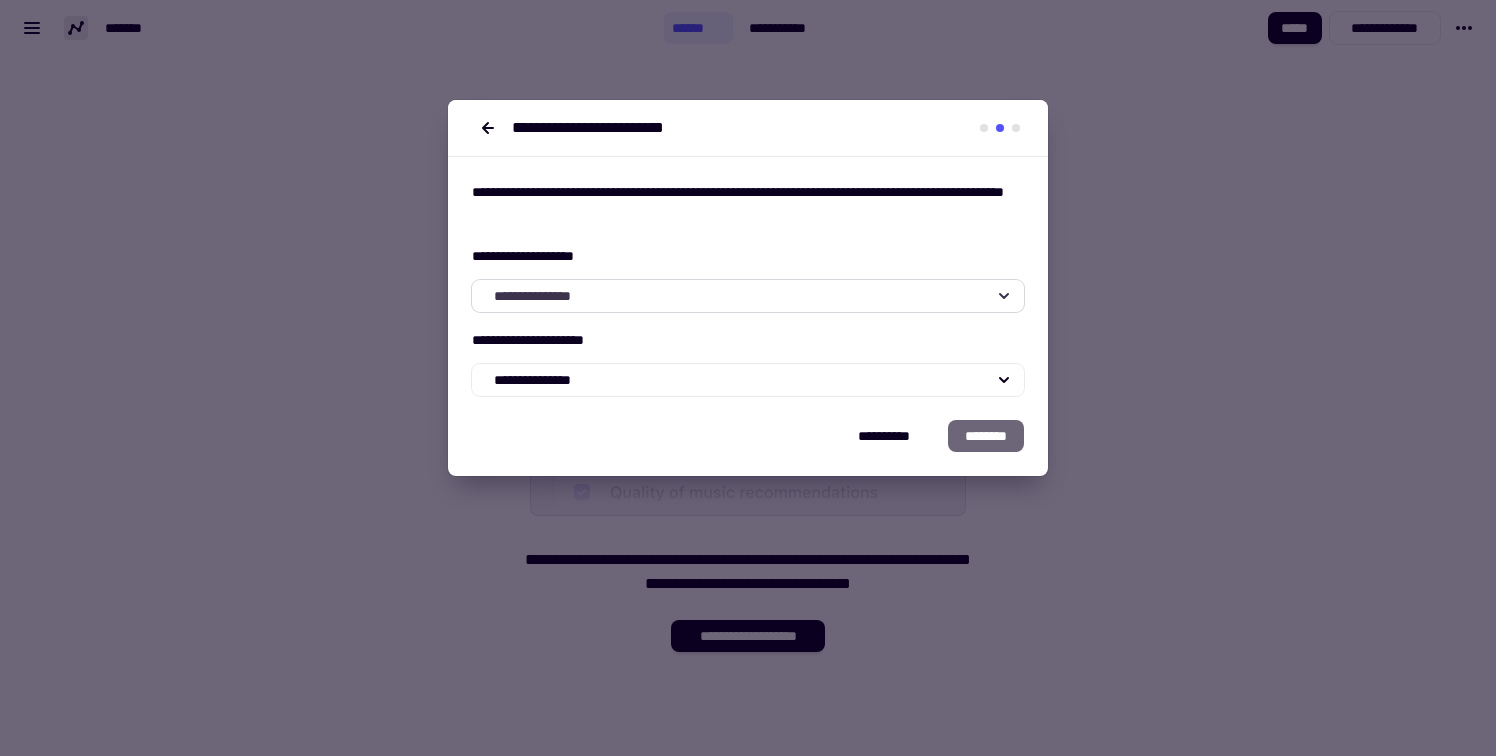 click 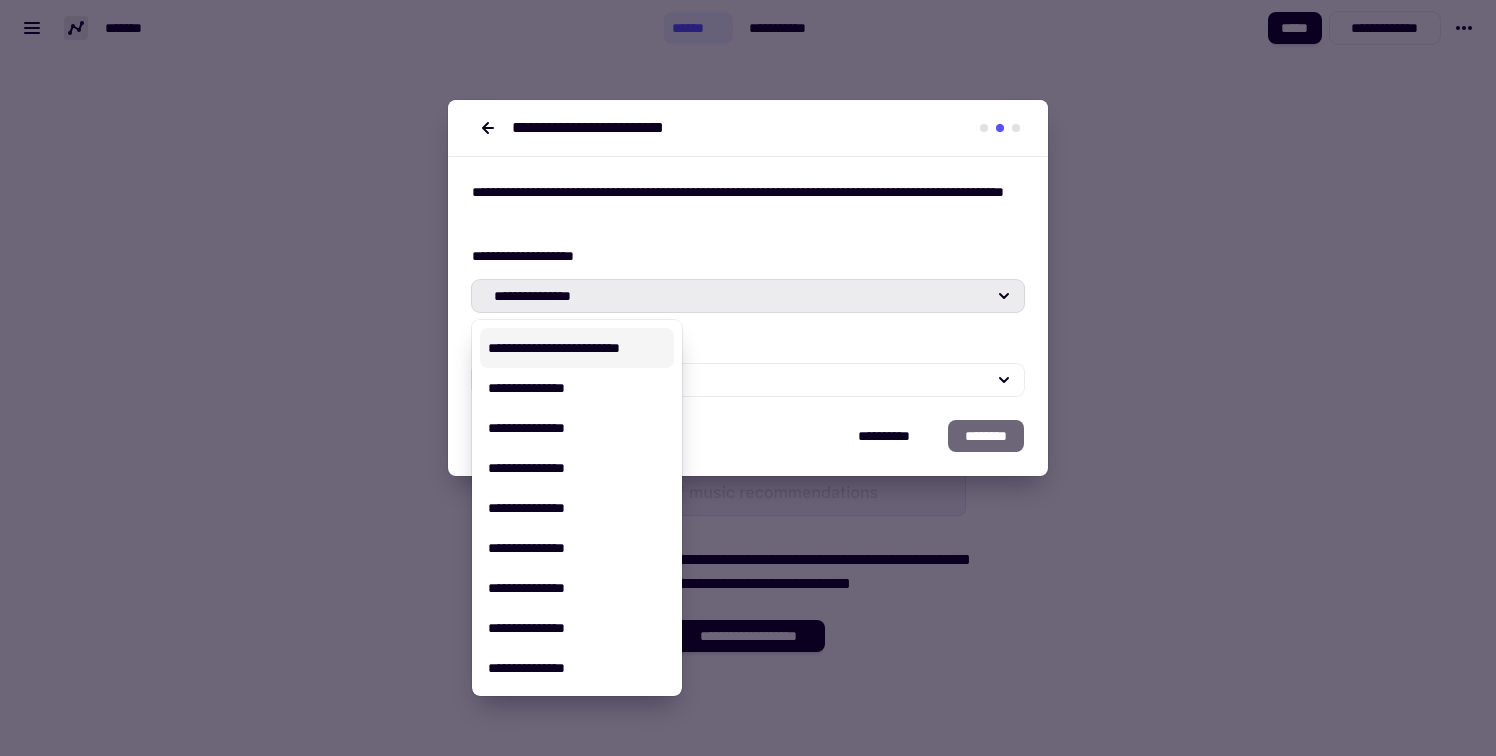 click on "**********" at bounding box center (577, 348) 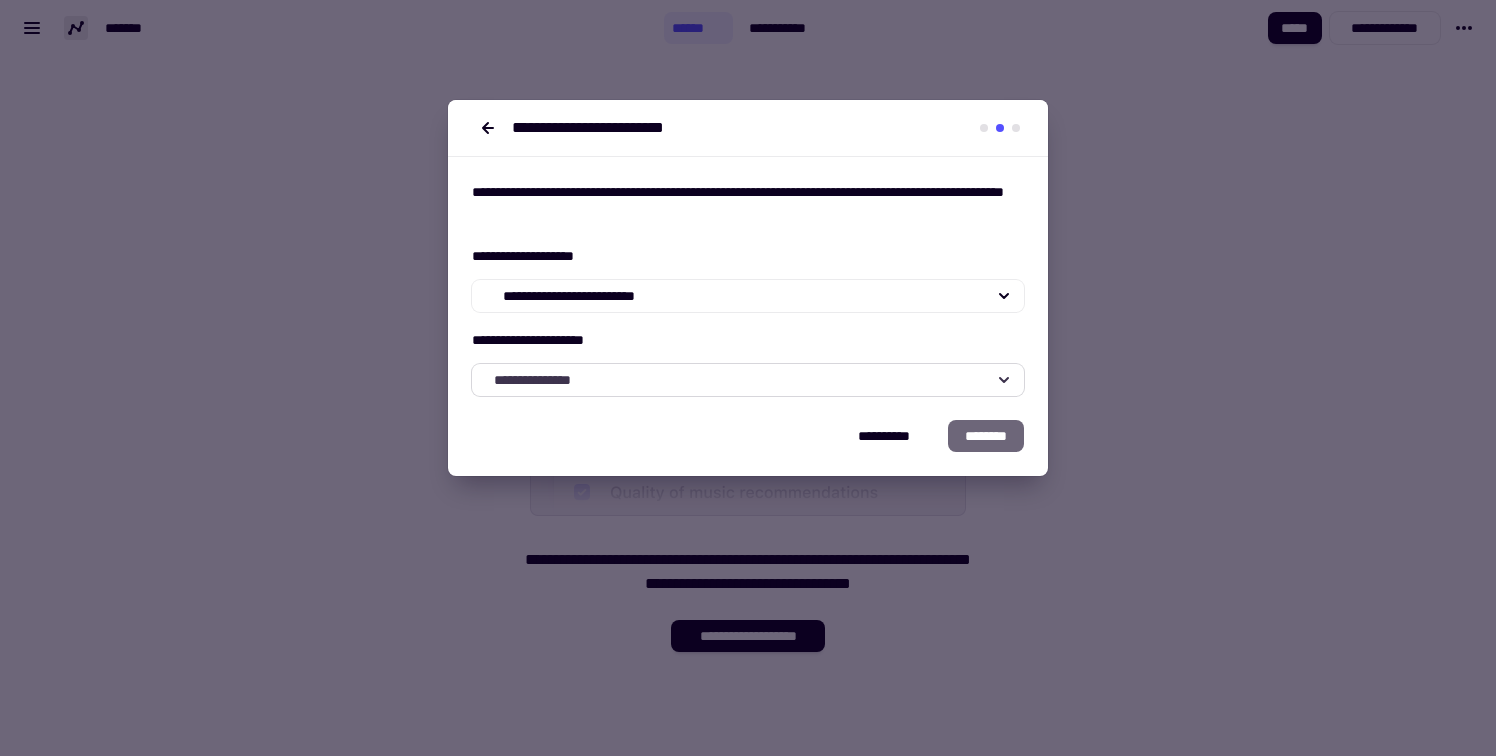 click on "**********" 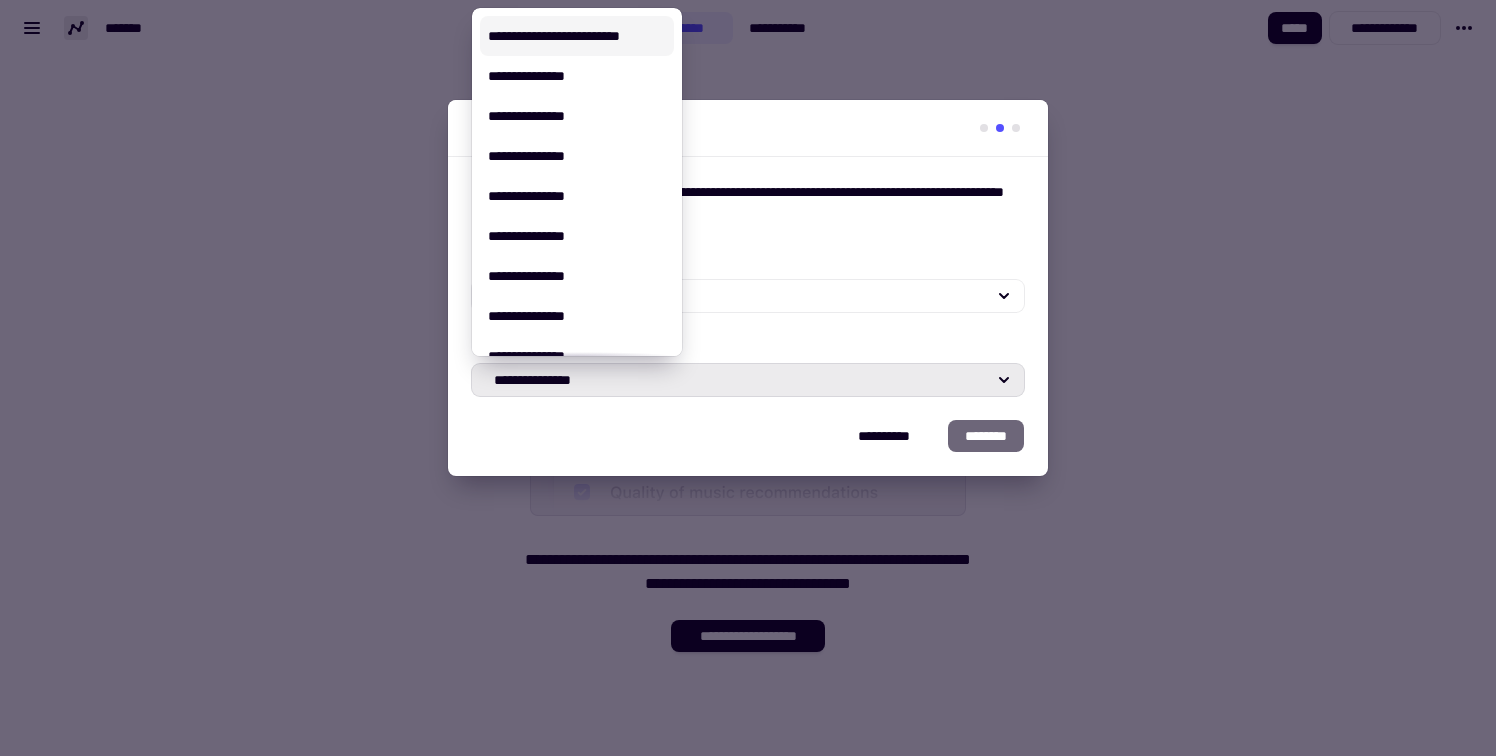 click on "**********" at bounding box center (577, 36) 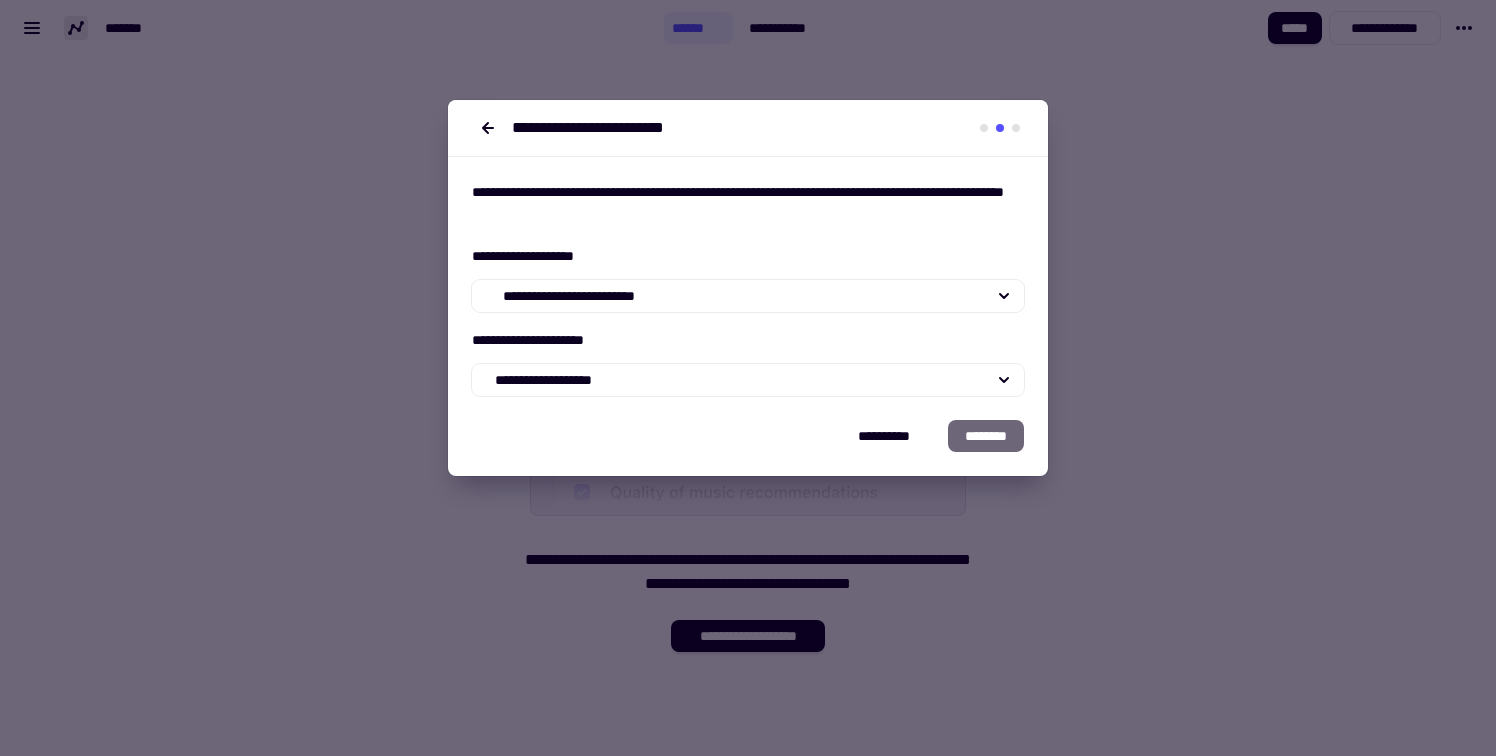 click on "********" 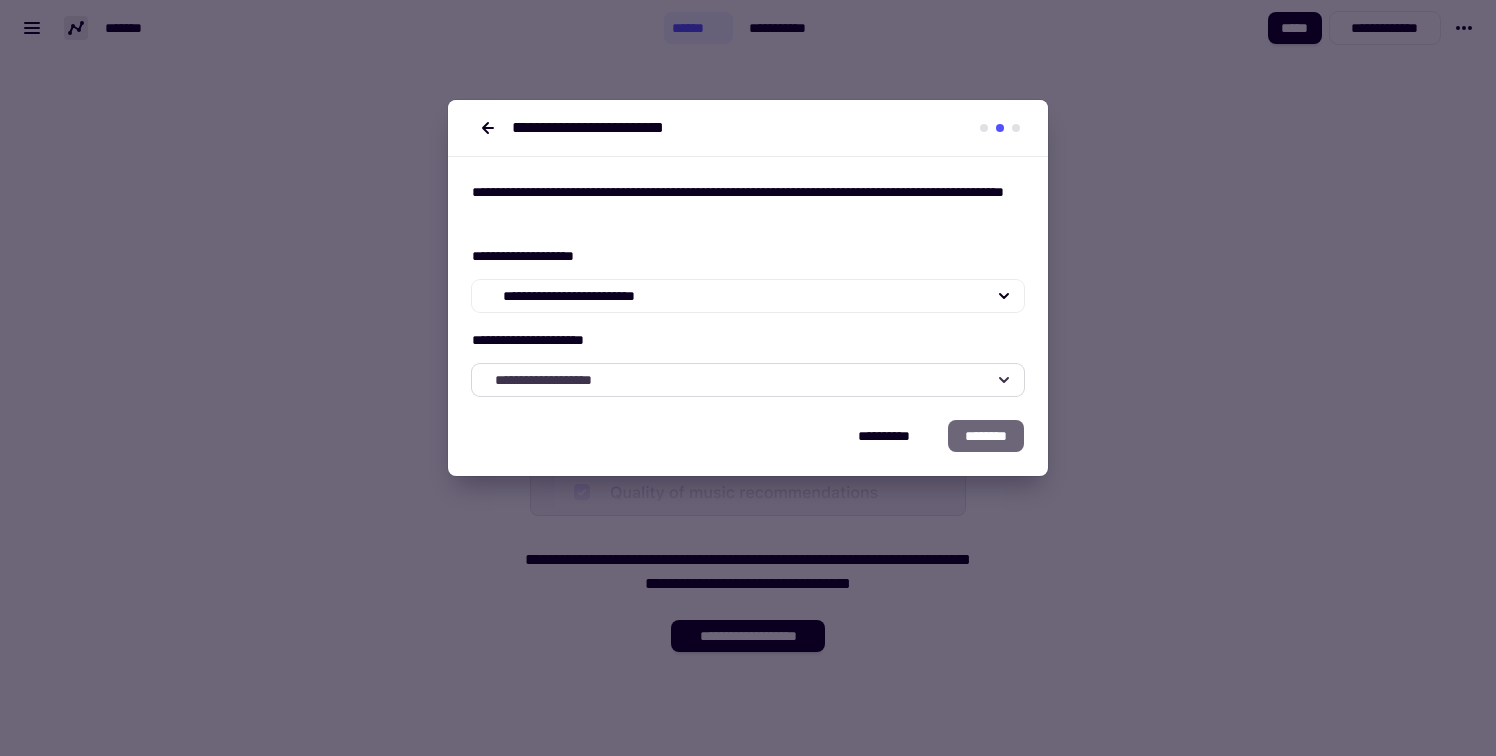 click on "**********" 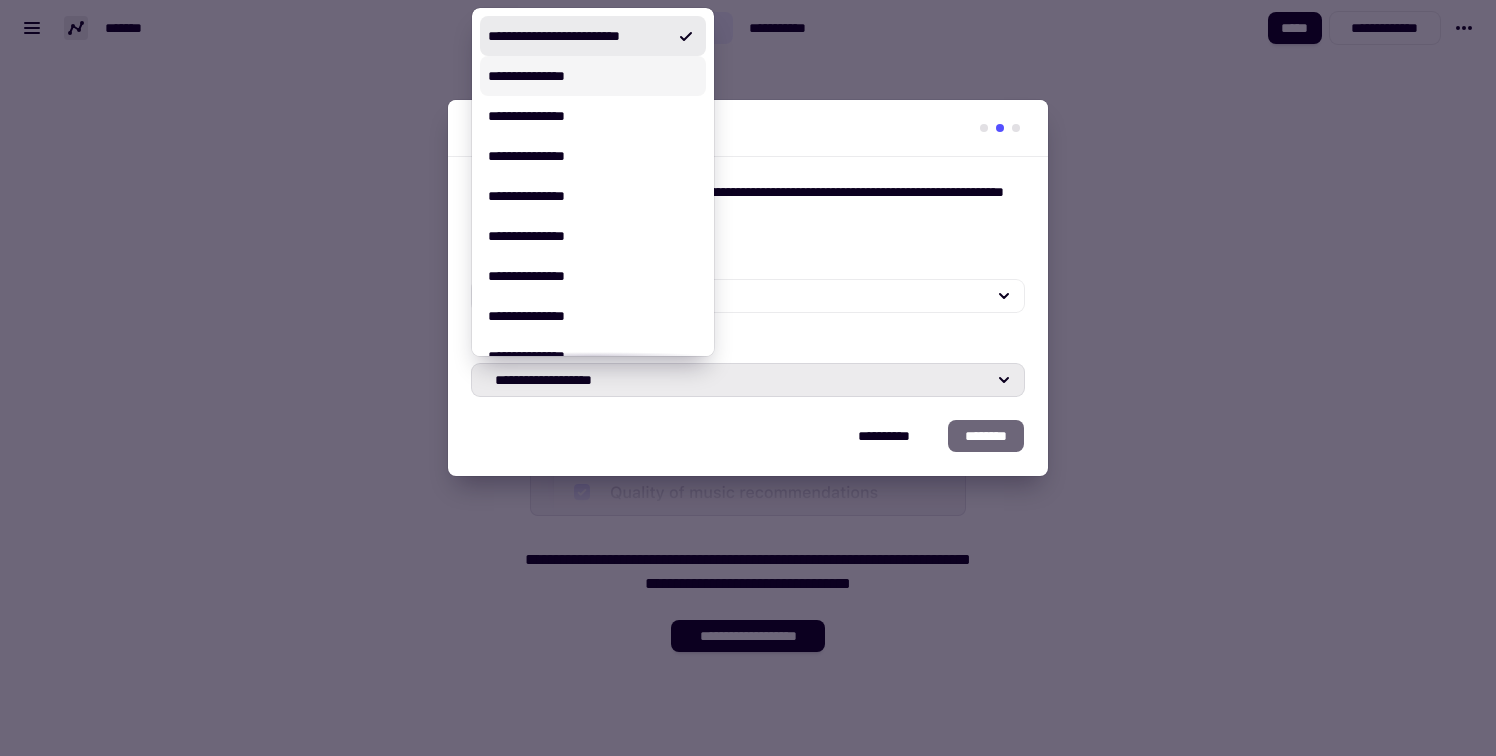click on "**********" at bounding box center (593, 76) 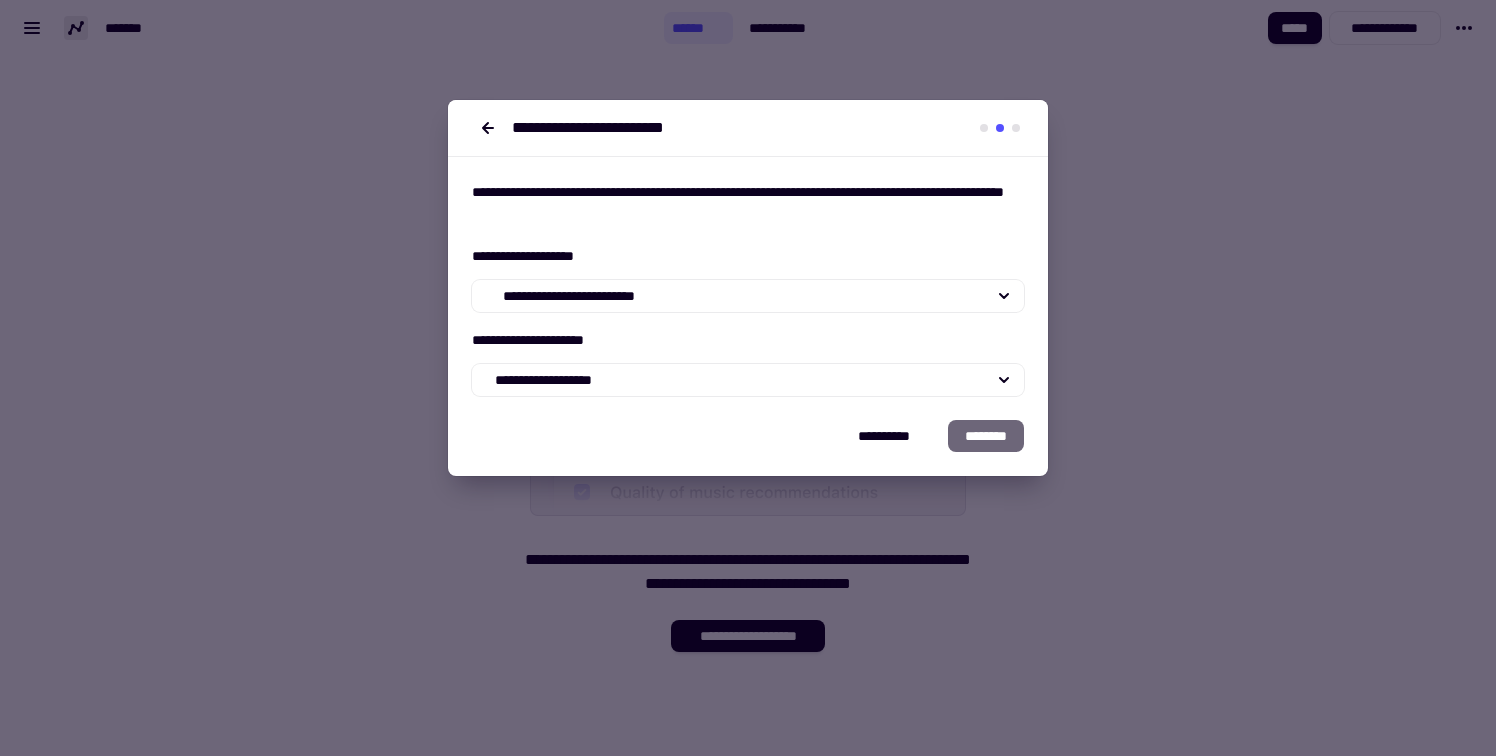 click on "********" 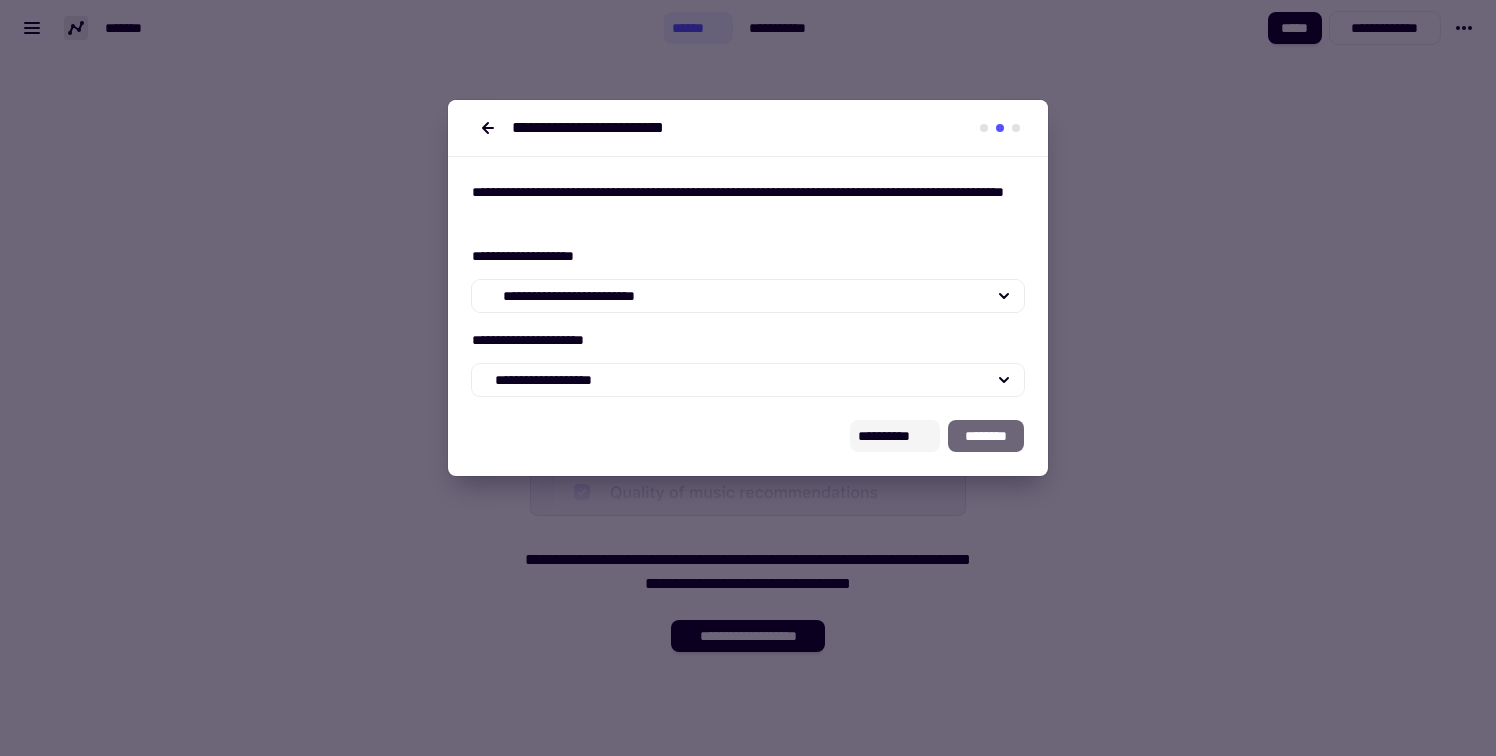 click on "**********" 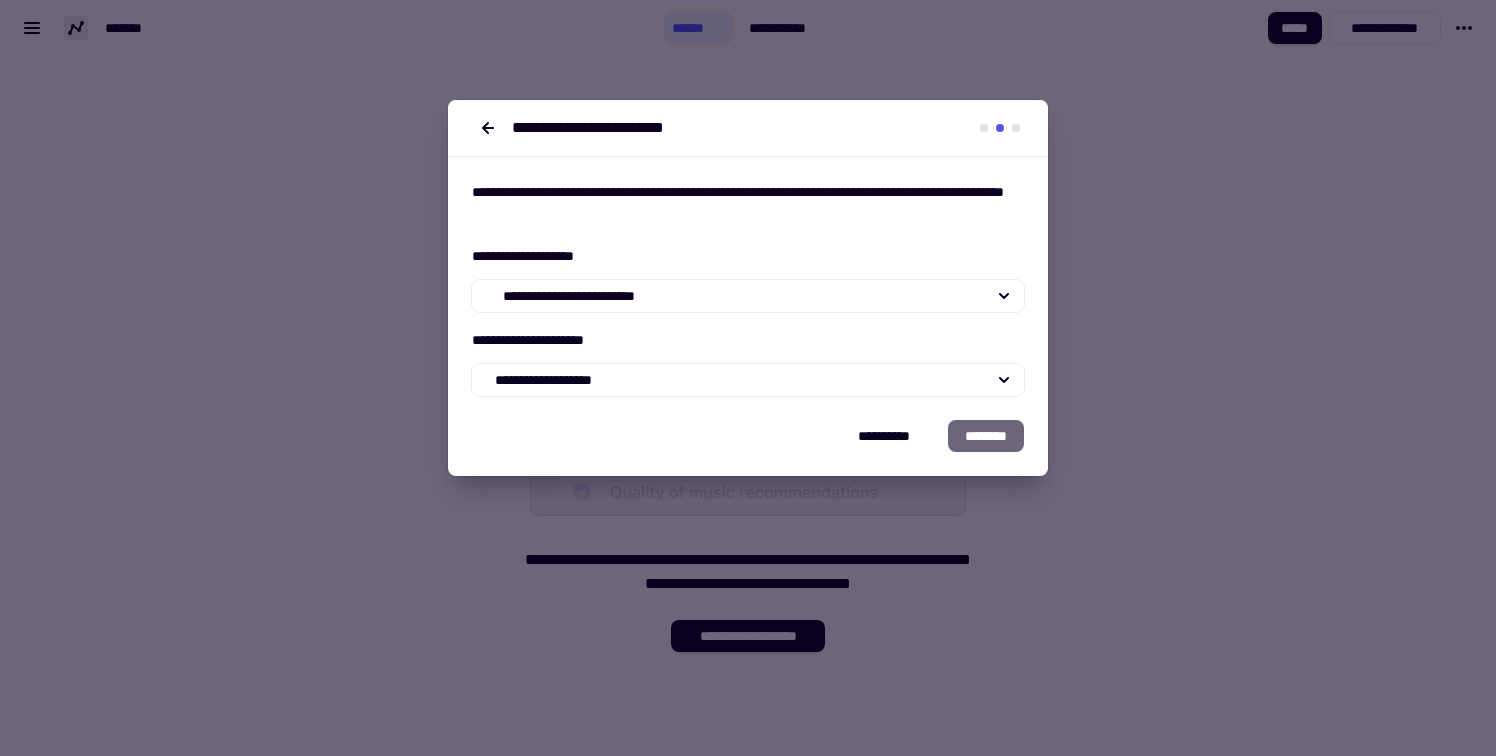 click on "**********" at bounding box center (748, 204) 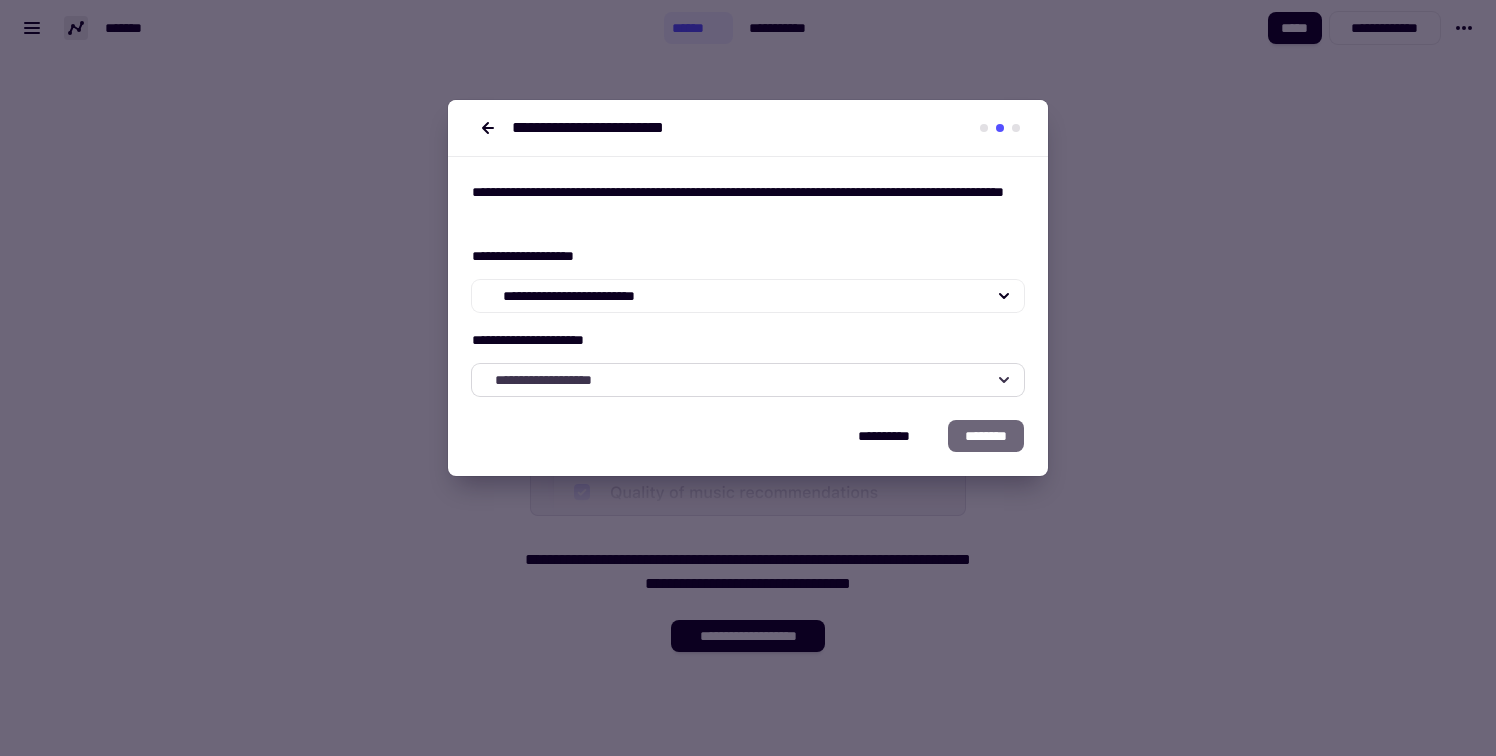 click on "**********" 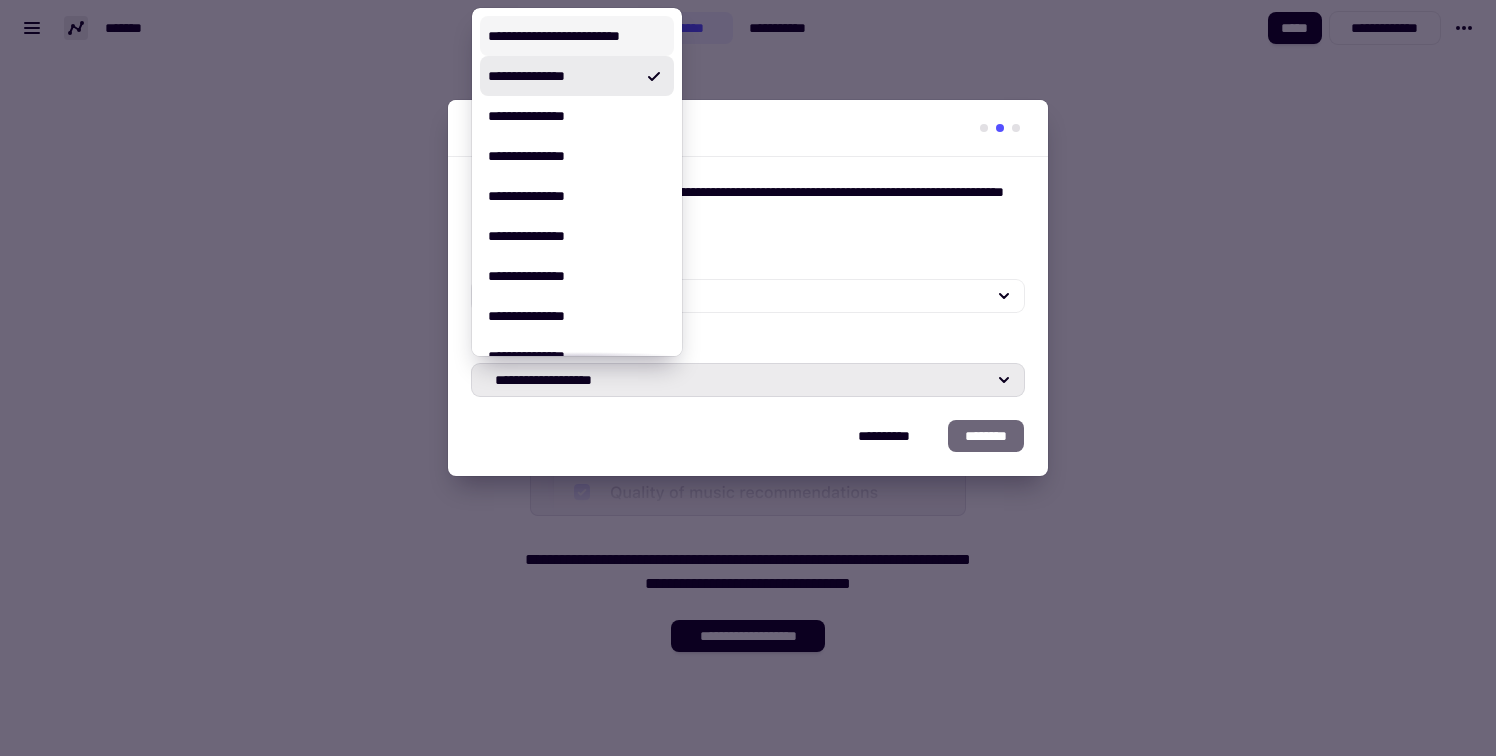click on "**********" at bounding box center (577, 36) 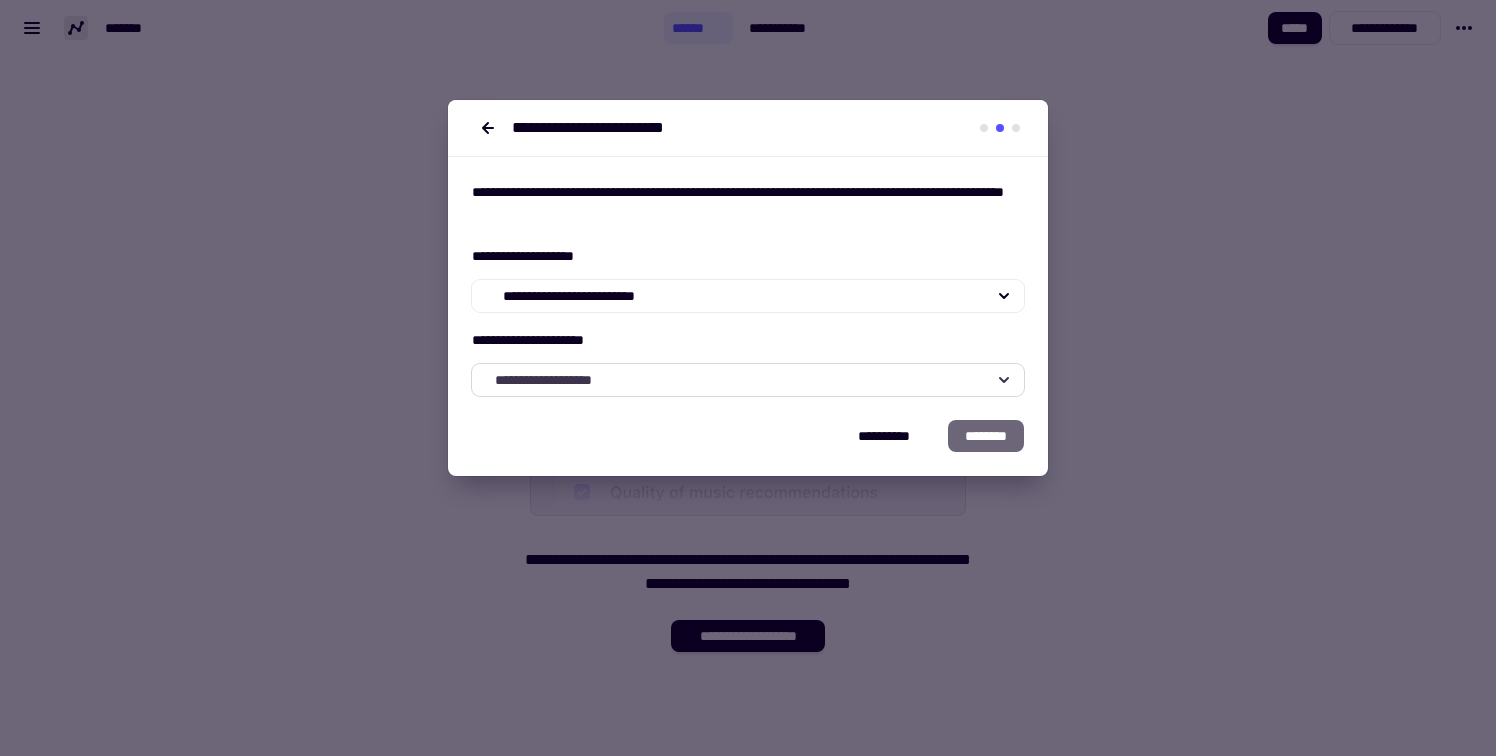 click on "**********" 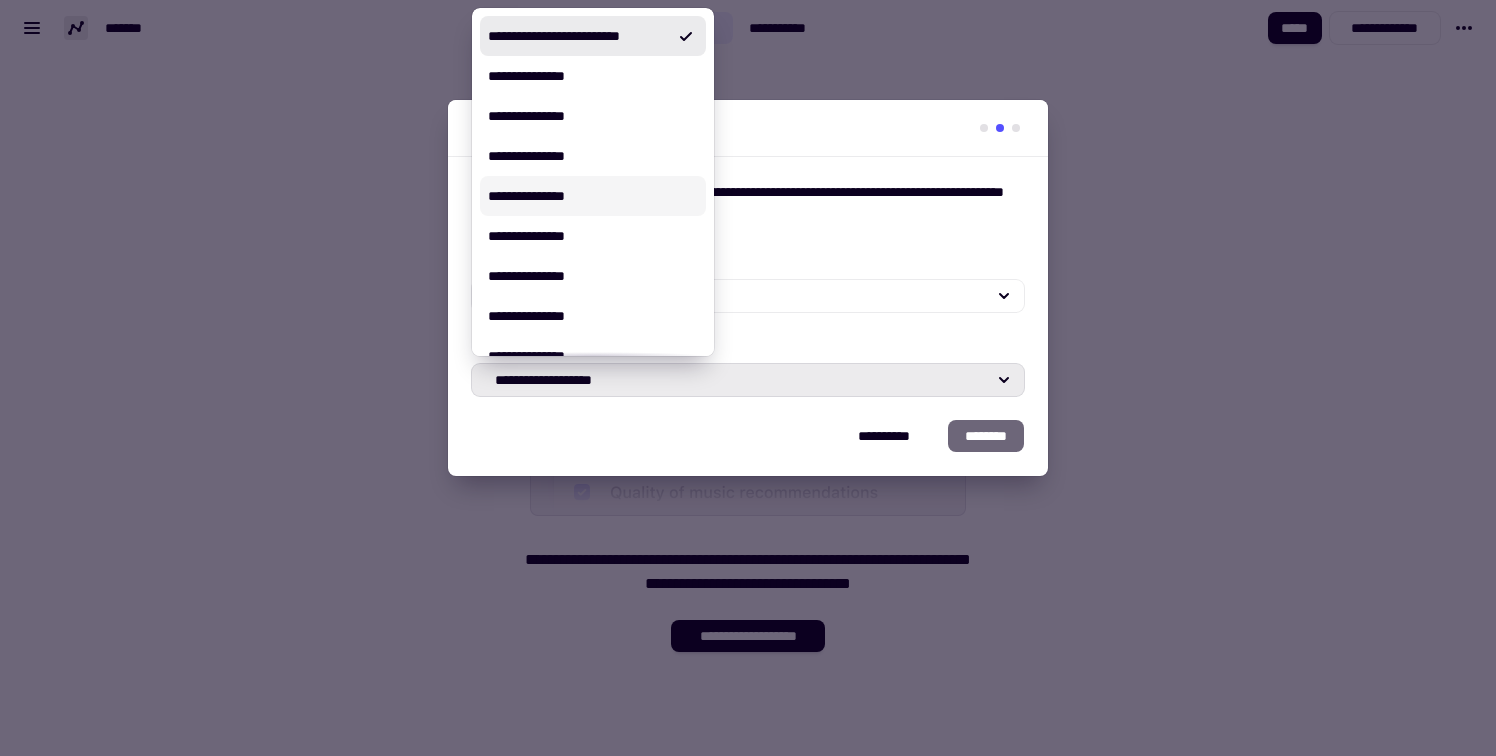 click on "**********" at bounding box center (593, 196) 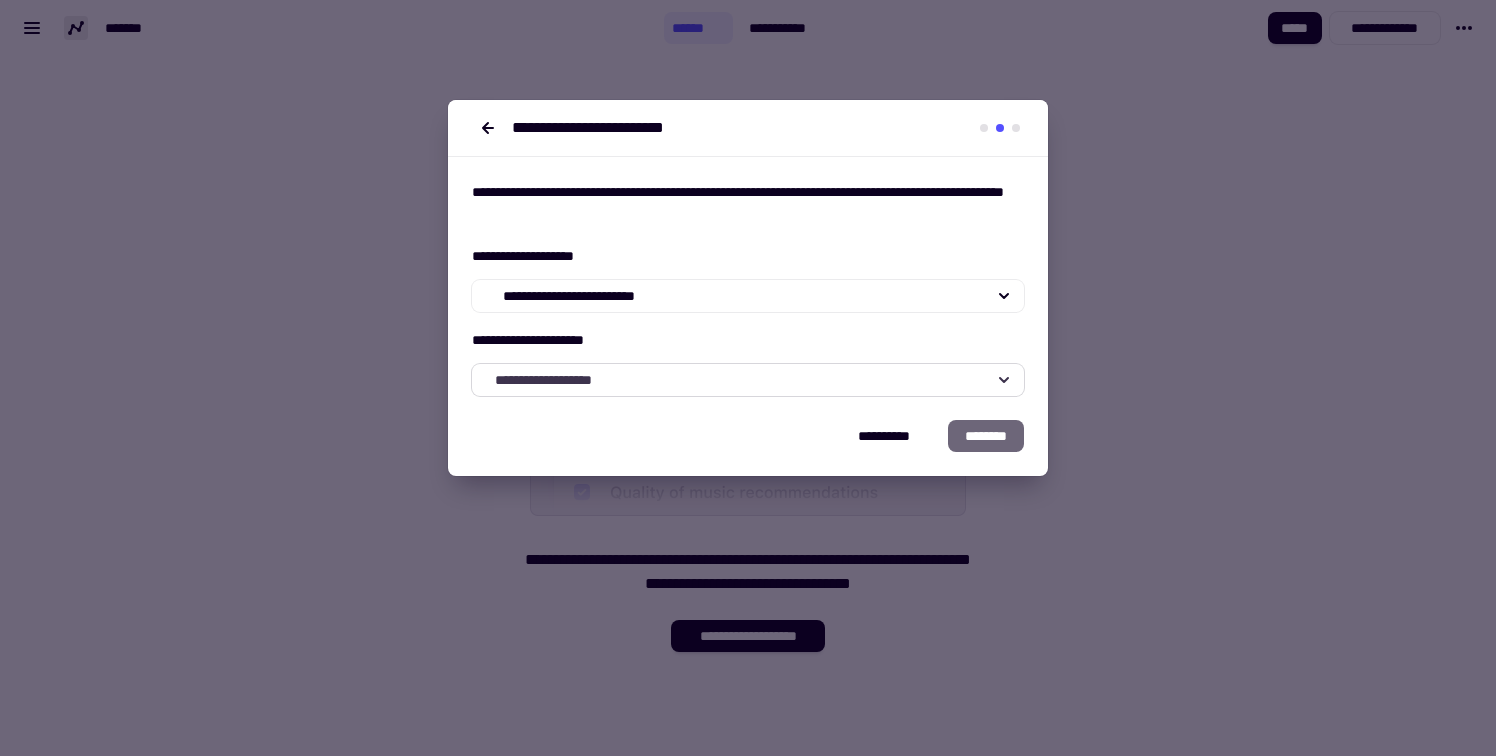 click on "**********" 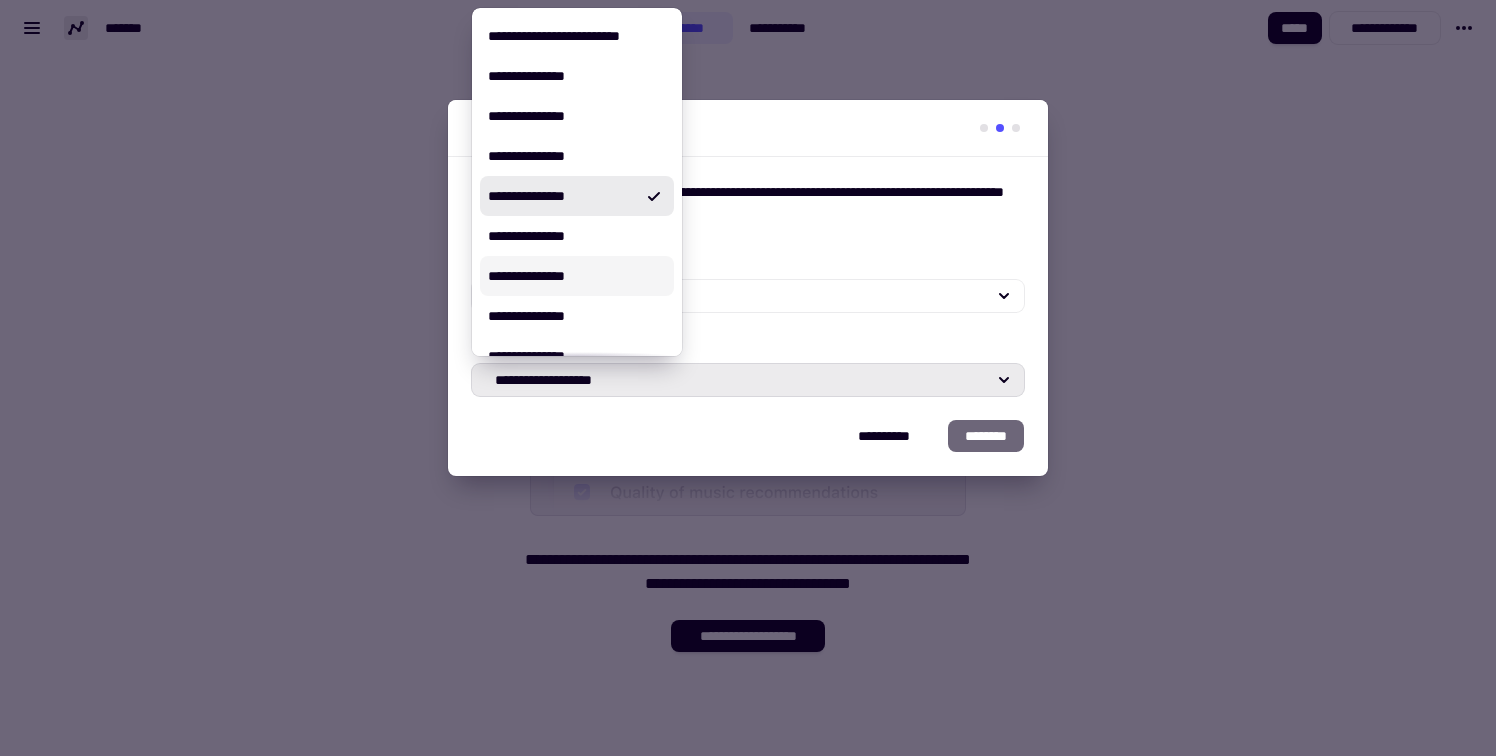 click on "**********" at bounding box center (577, 276) 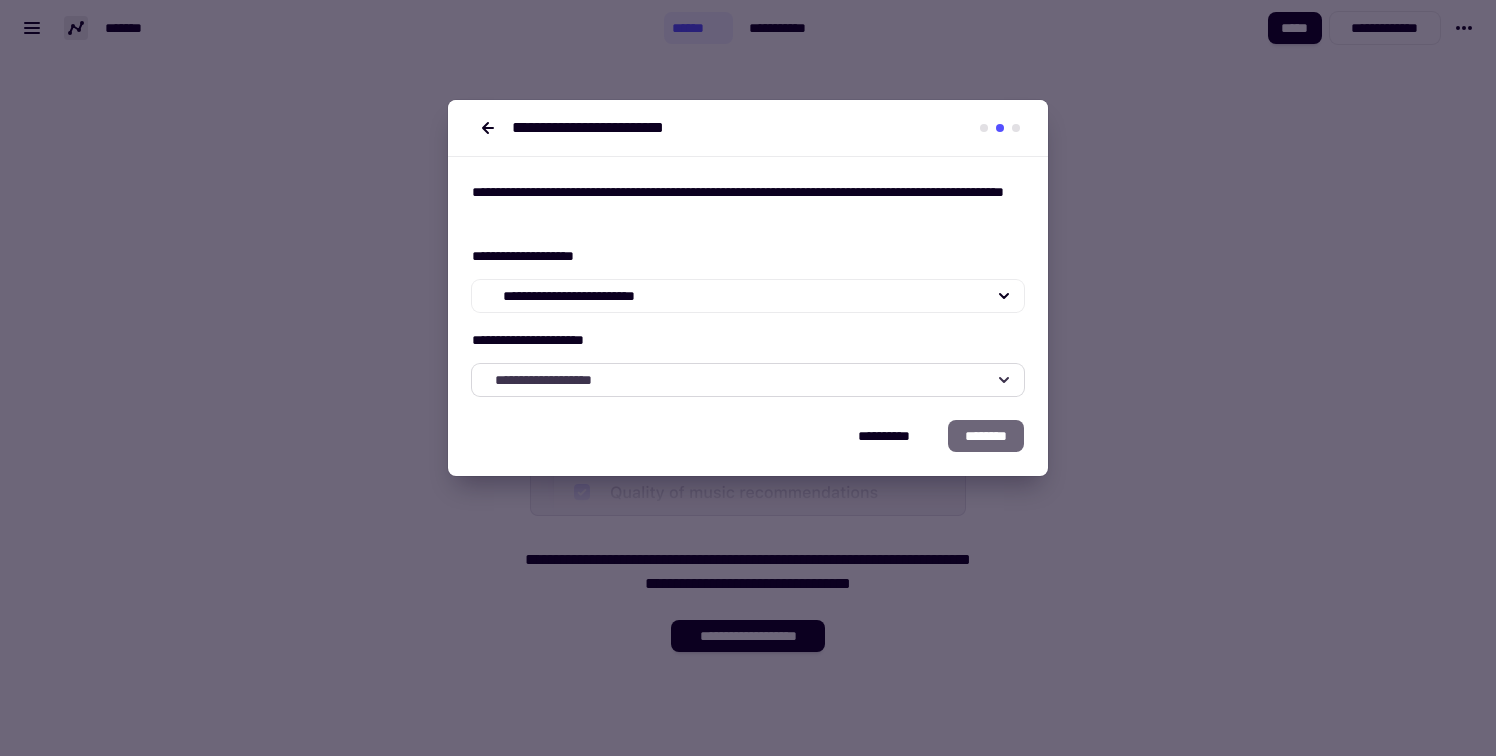 click on "**********" 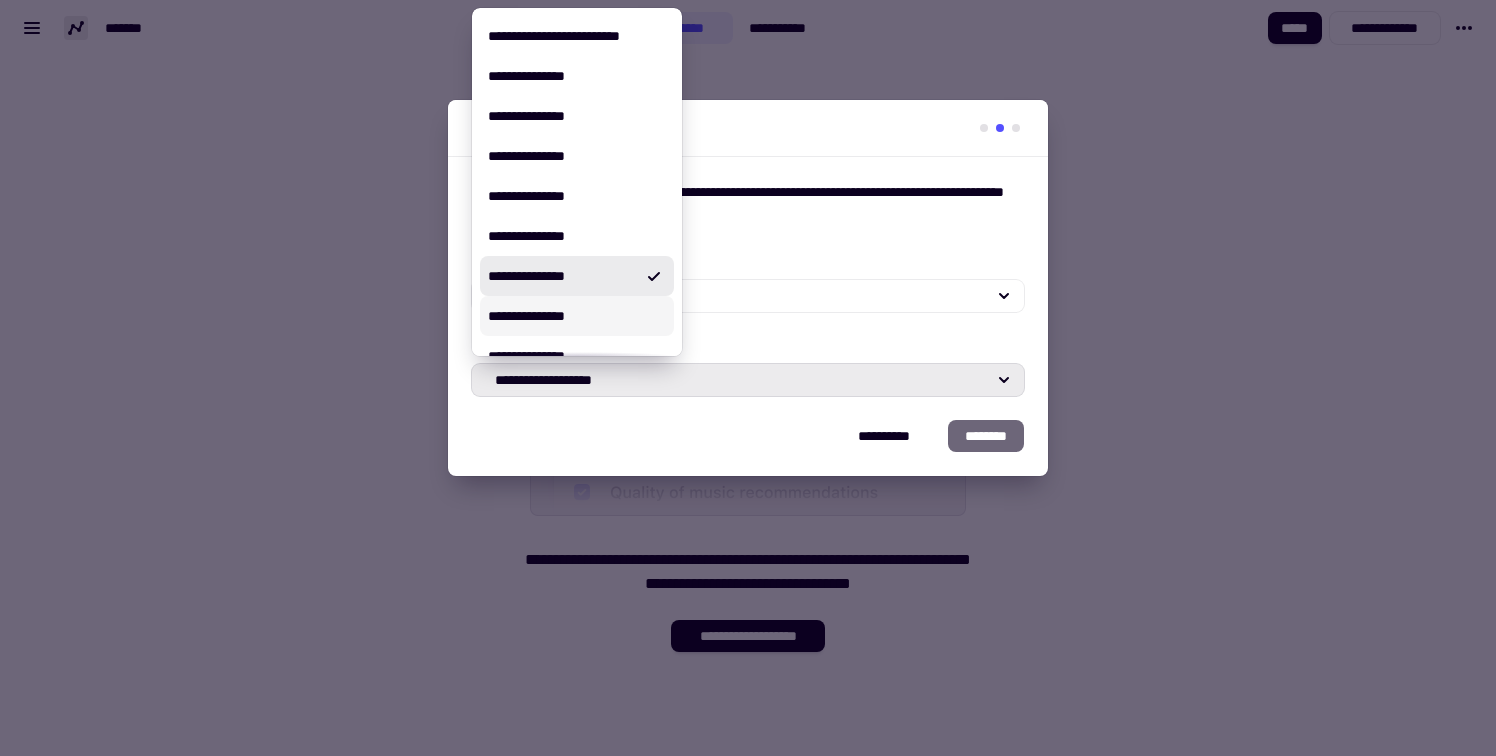 scroll, scrollTop: 28, scrollLeft: 0, axis: vertical 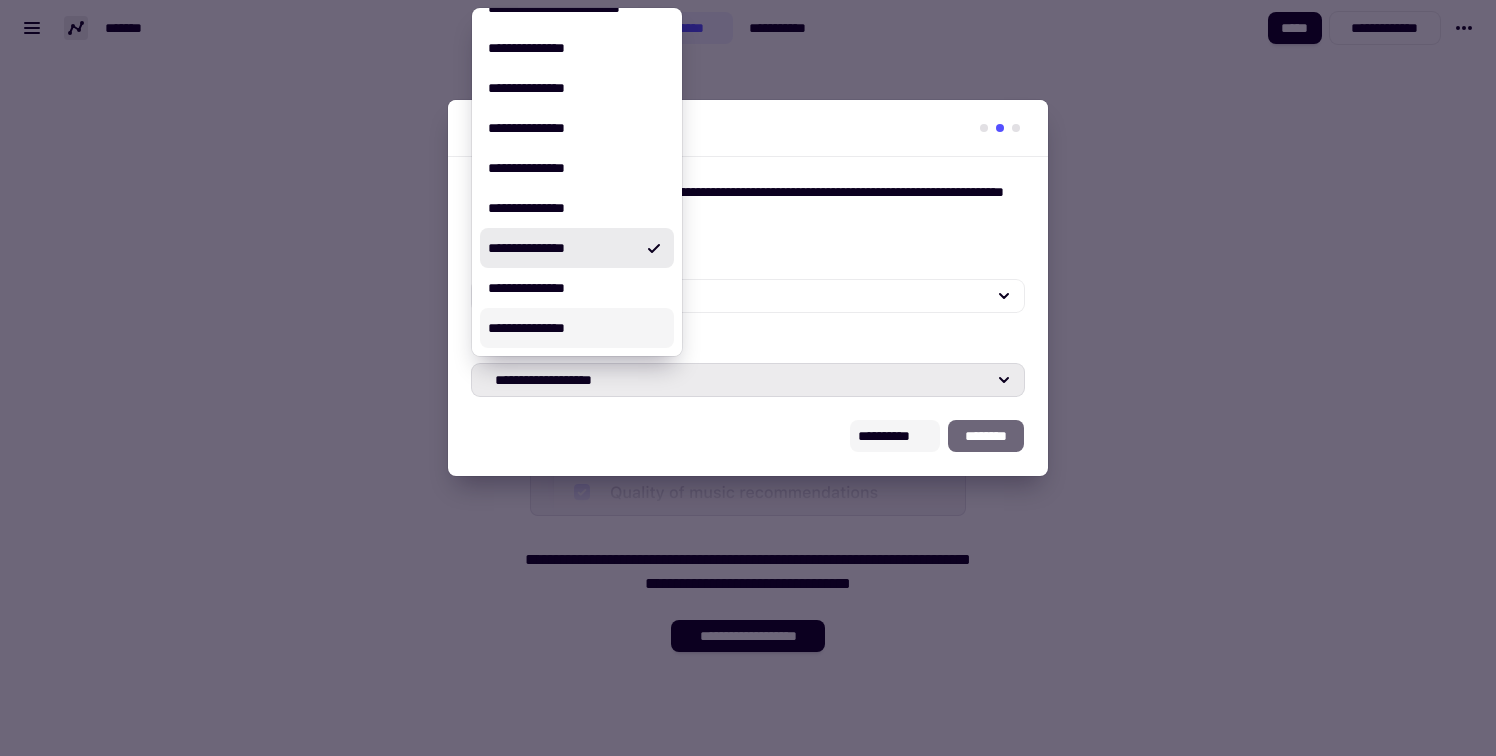 click on "**********" 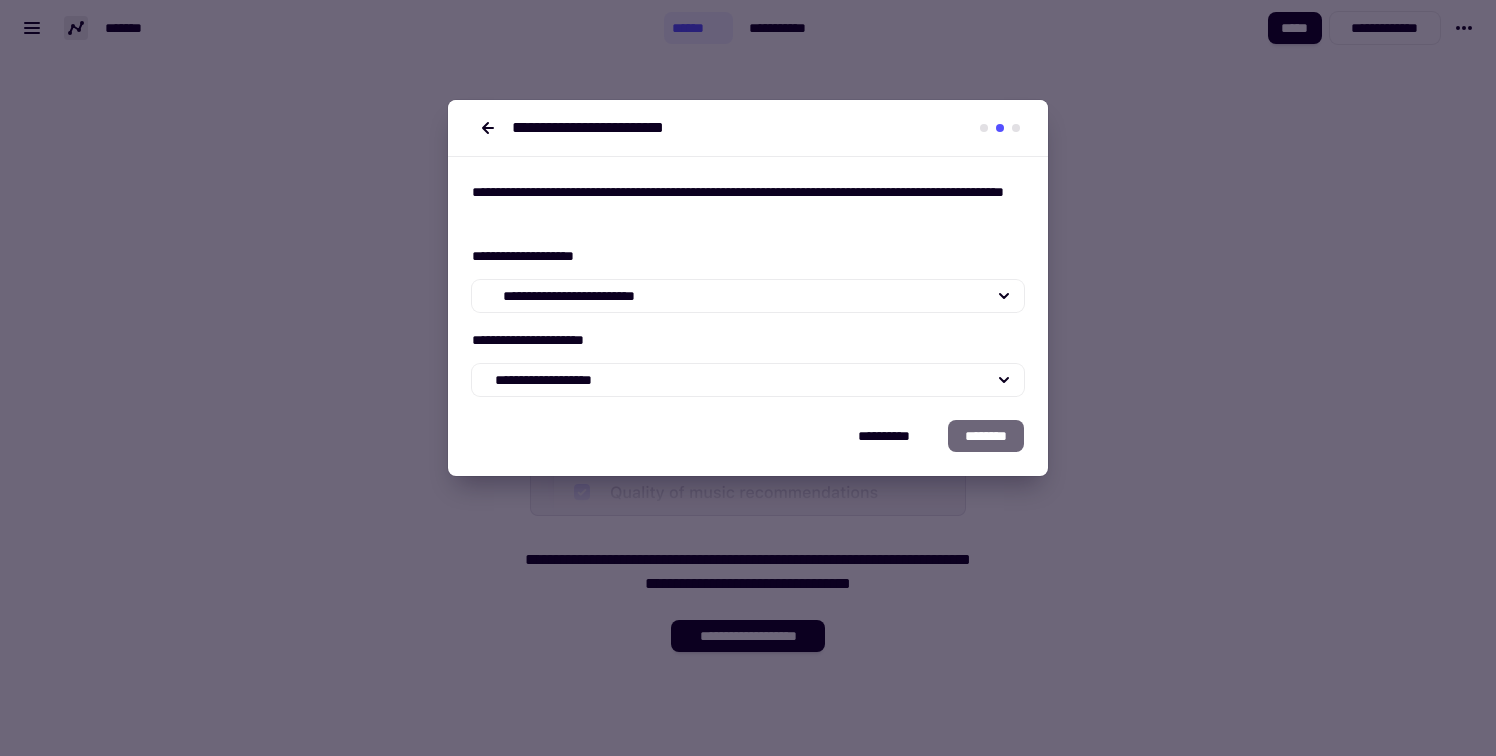 click at bounding box center (1016, 128) 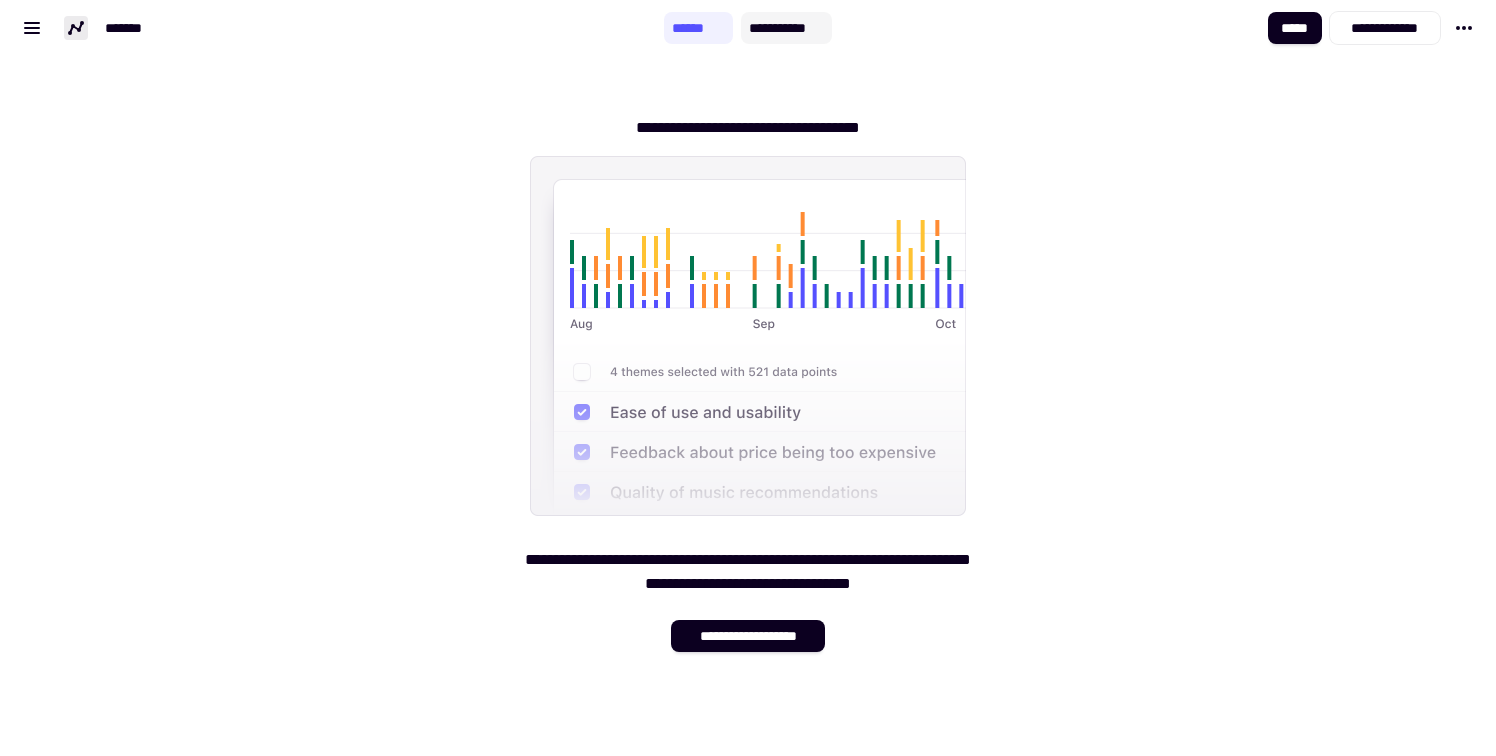 click on "**********" 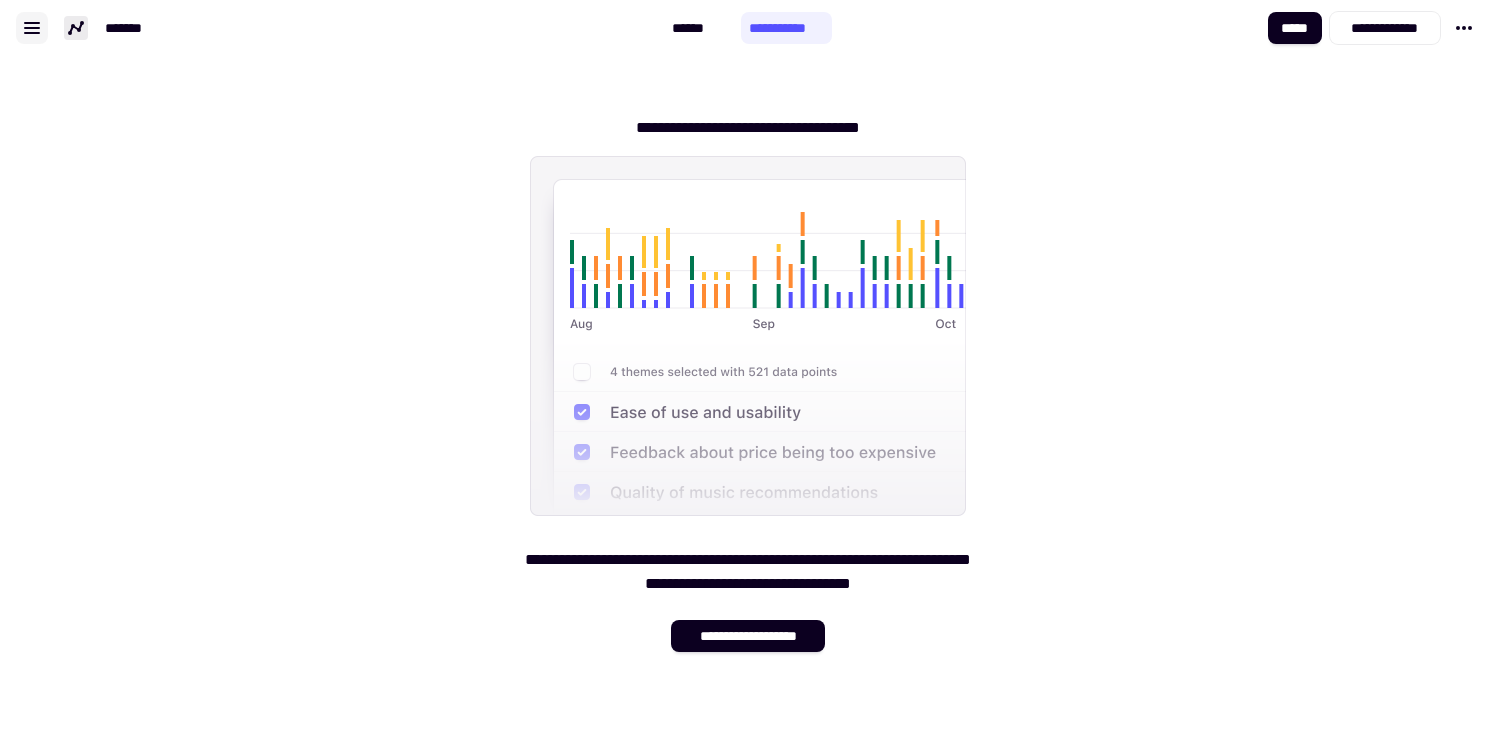 click 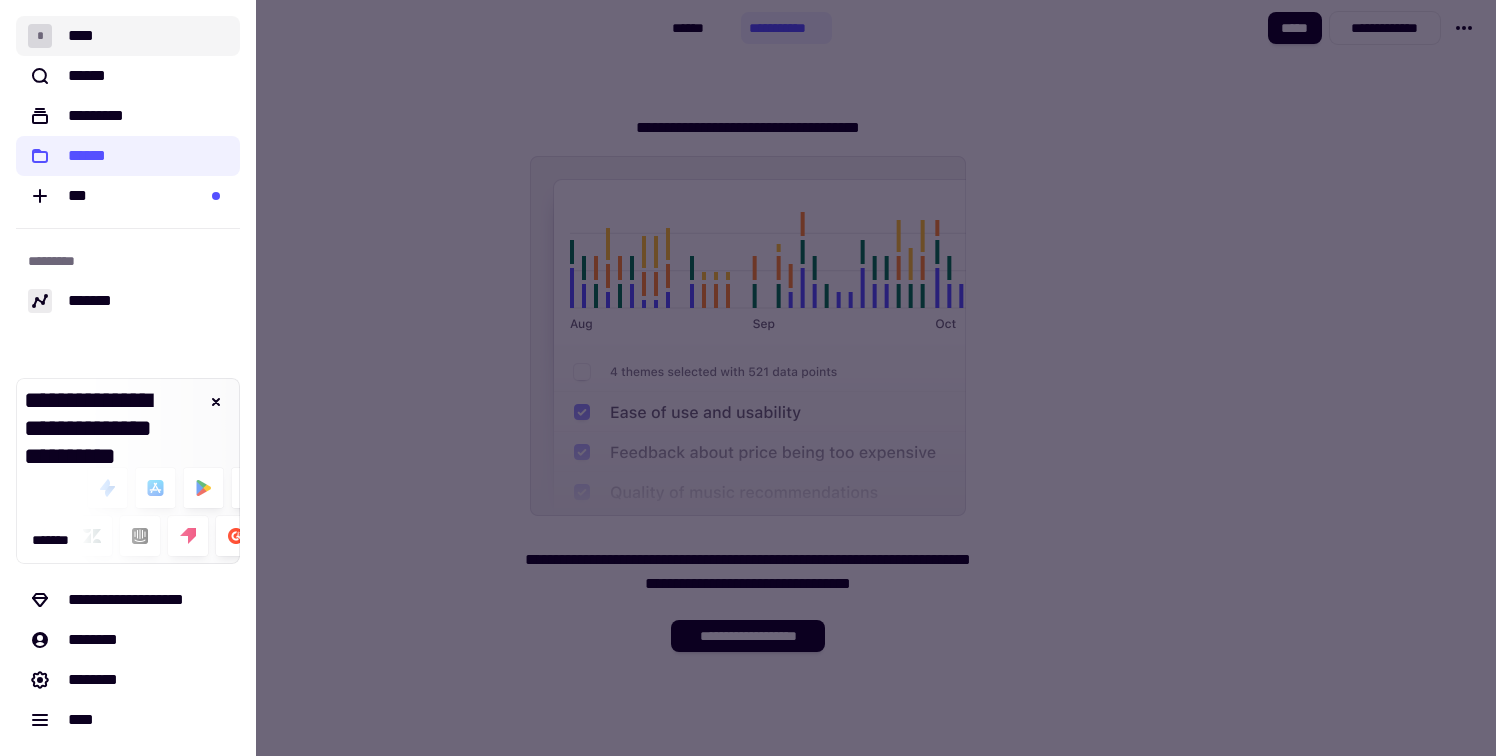 click on "* ****" 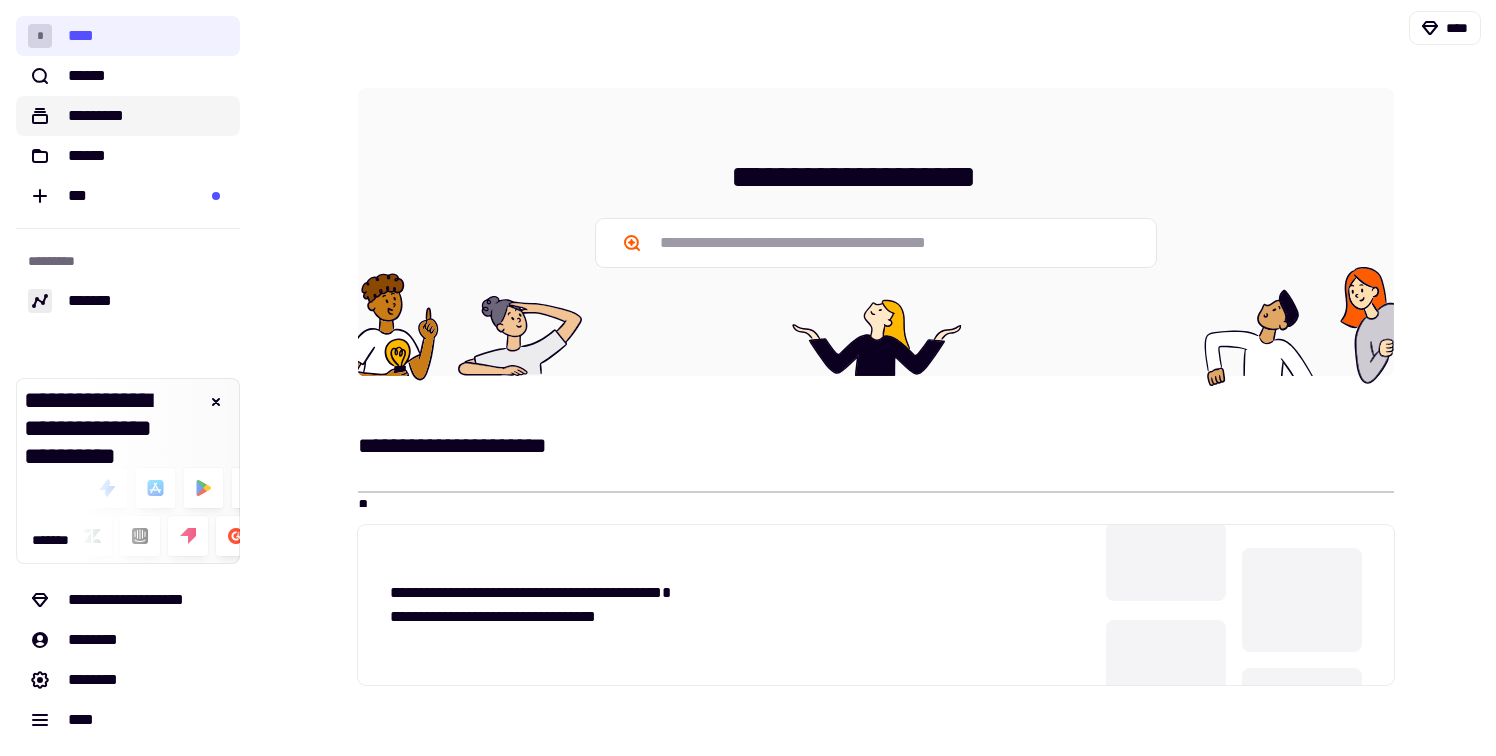 click on "*********" 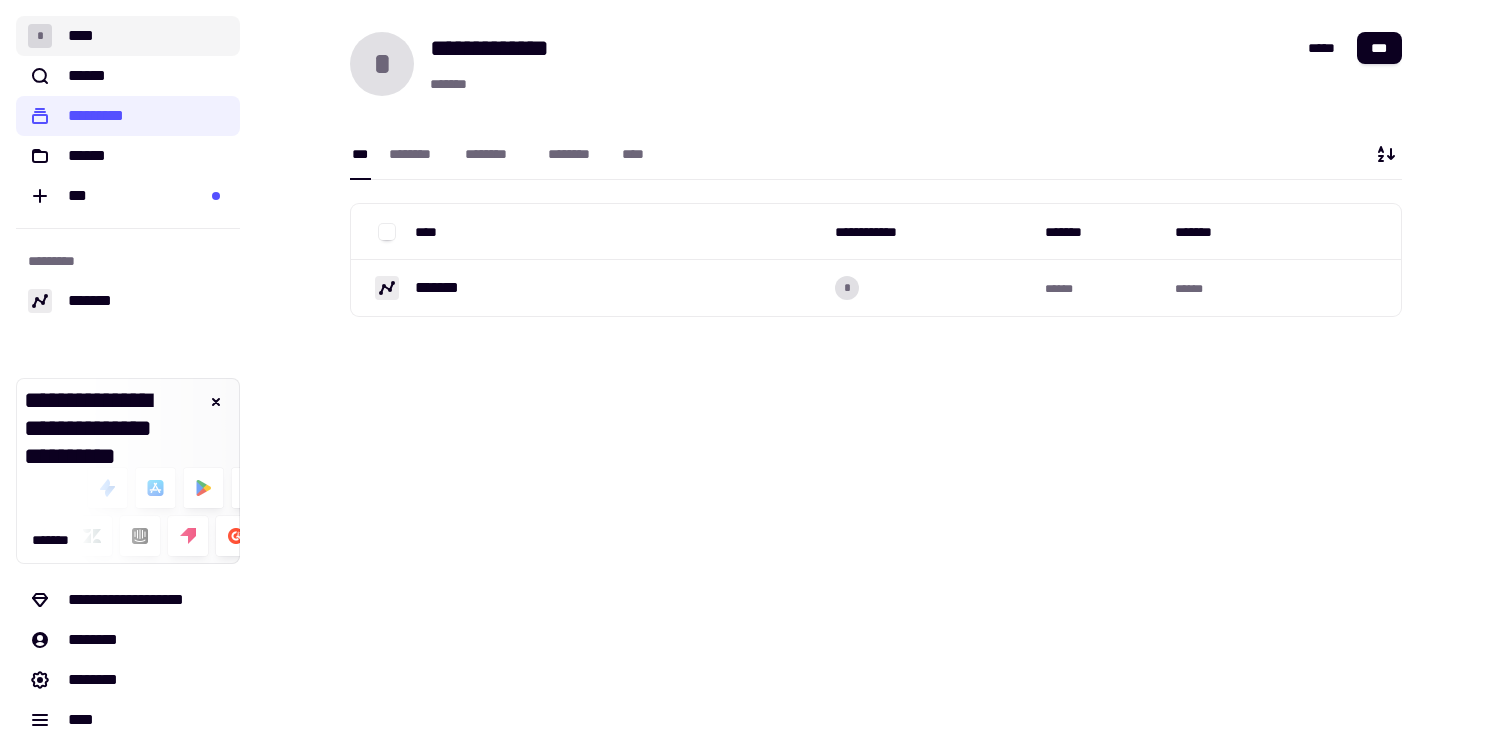 click on "* ****" 